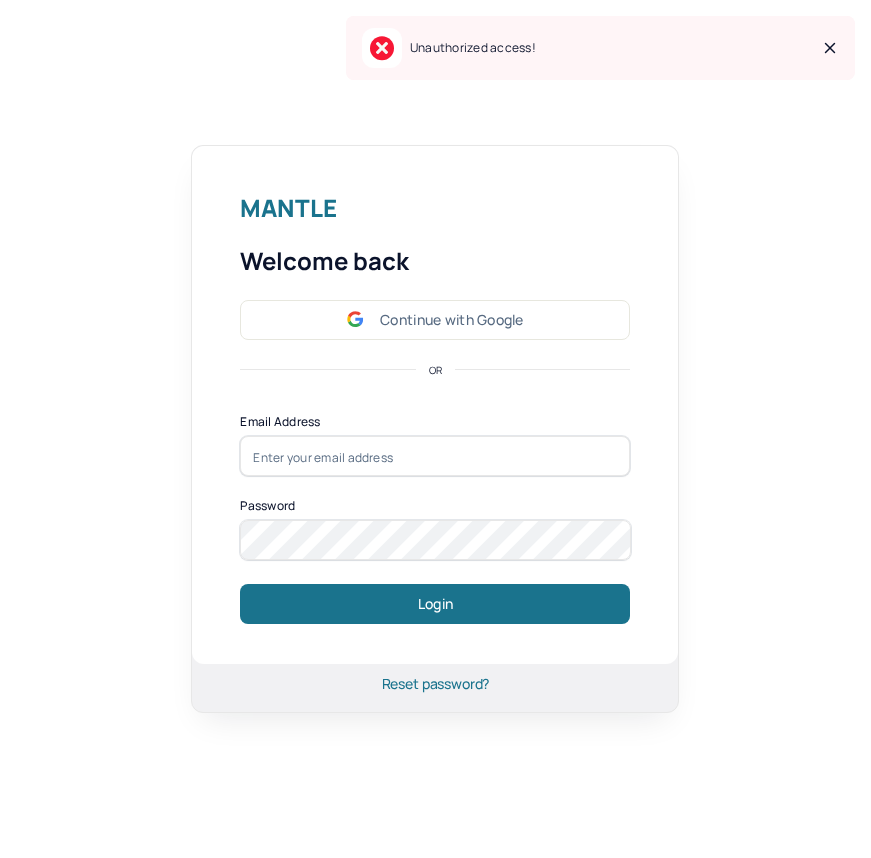 scroll, scrollTop: 0, scrollLeft: 0, axis: both 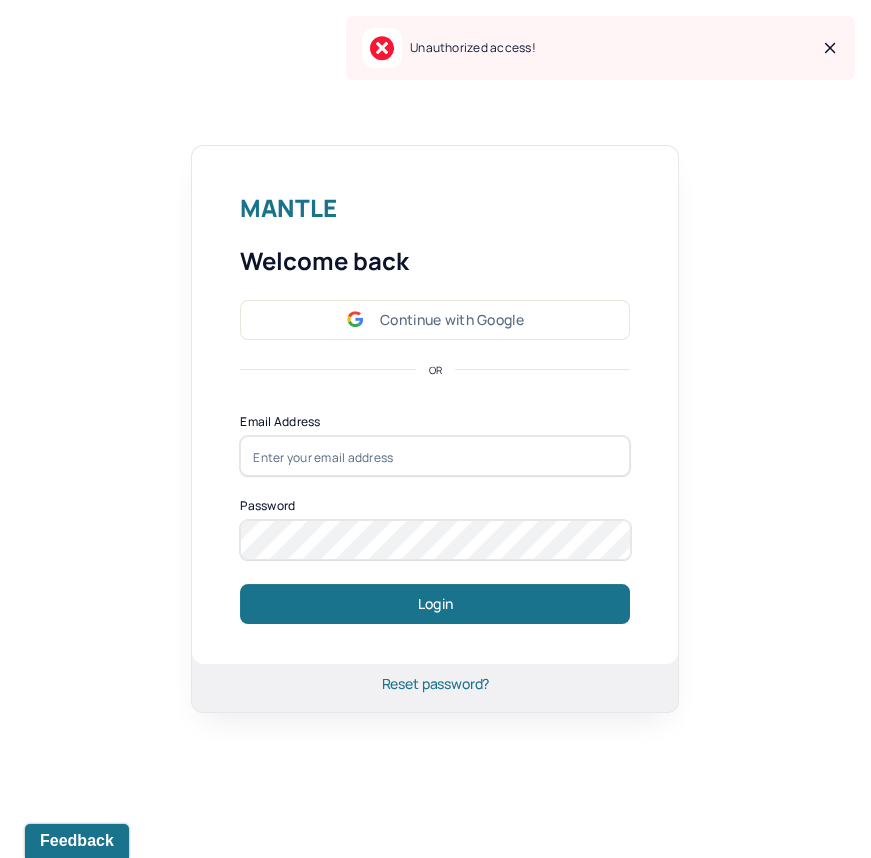 click on "Mantle Welcome back    Continue with Google   OR Email Address Password   Login" at bounding box center (435, 405) 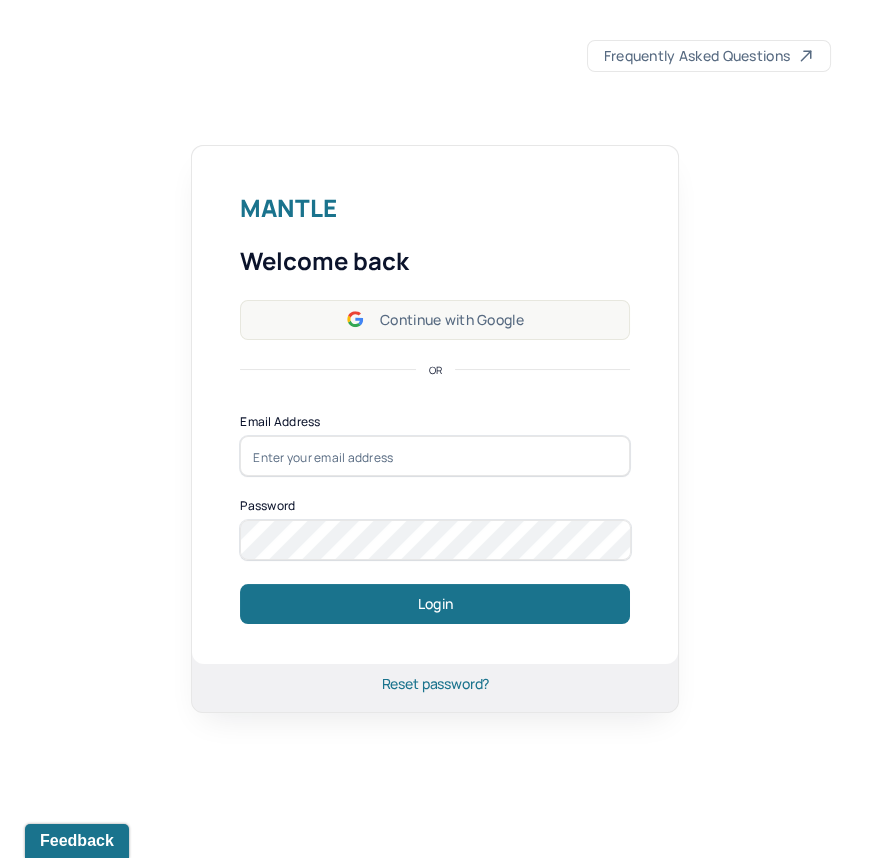 click on "Continue with Google" at bounding box center (435, 320) 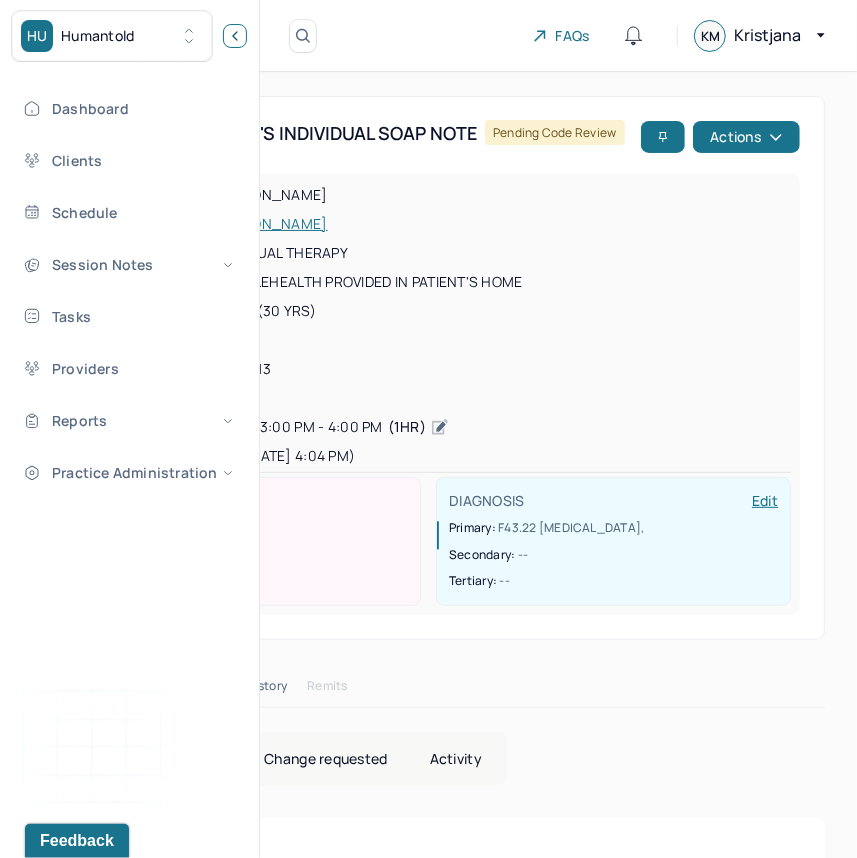 click at bounding box center (235, 36) 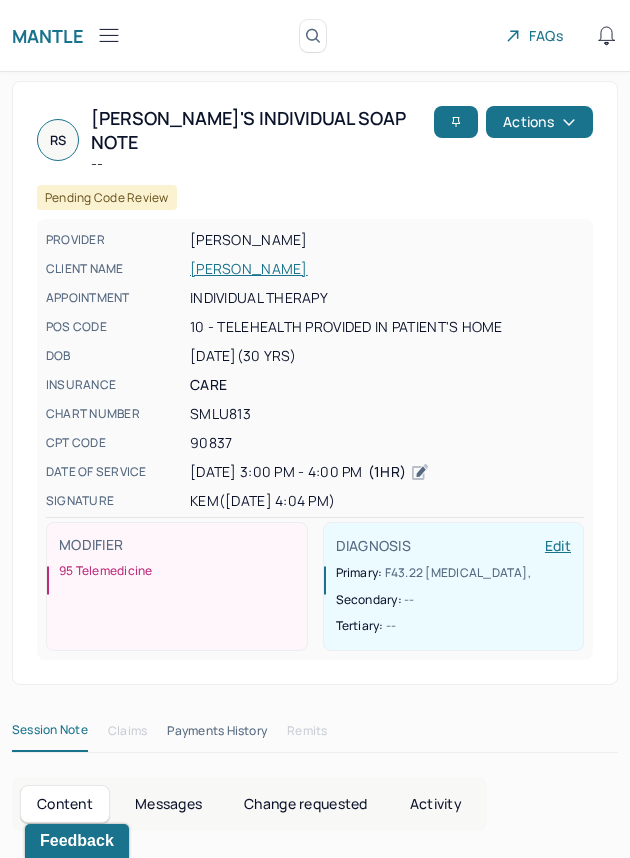 click 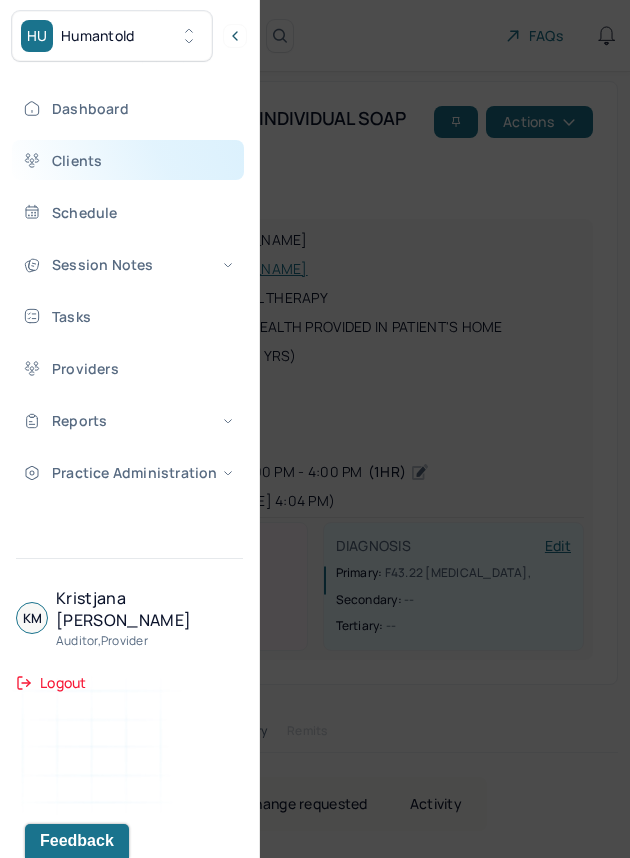 click on "Clients" at bounding box center [128, 160] 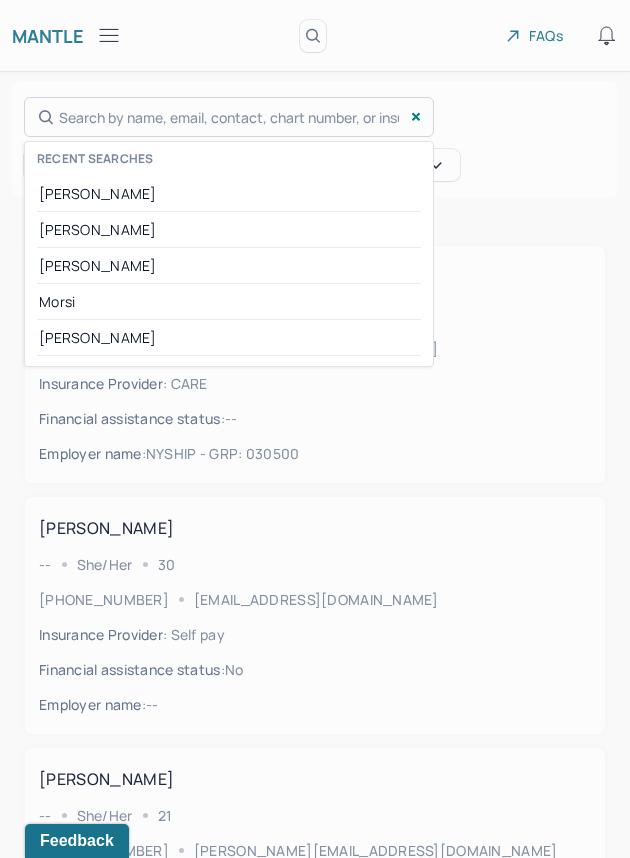 click on "Search by name, email, contact, chart number, or insurance id... Recent searches [PERSON_NAME] [PERSON_NAME] [PERSON_NAME] [PERSON_NAME]" at bounding box center (229, 117) 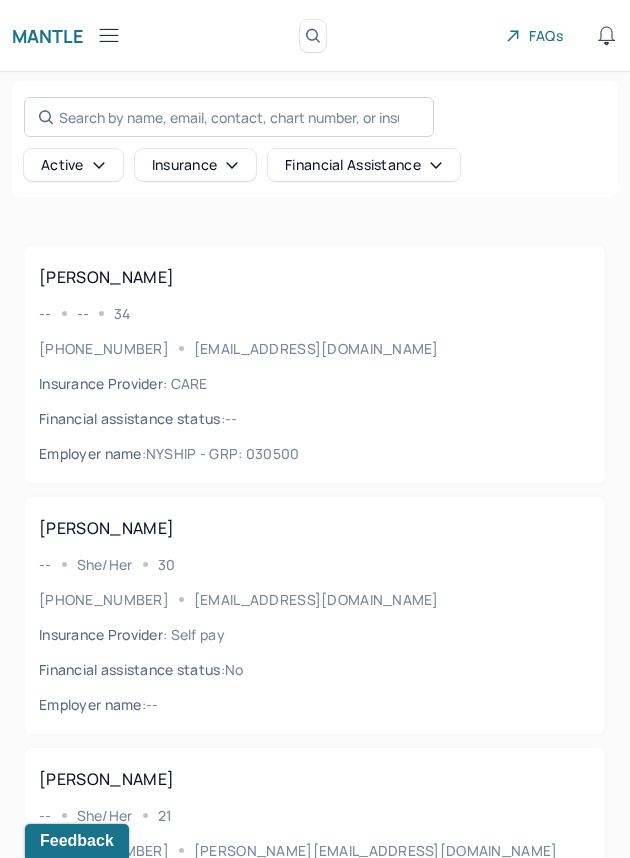 click on "Search by name, email, contact, chart number, or insurance id..." at bounding box center (229, 117) 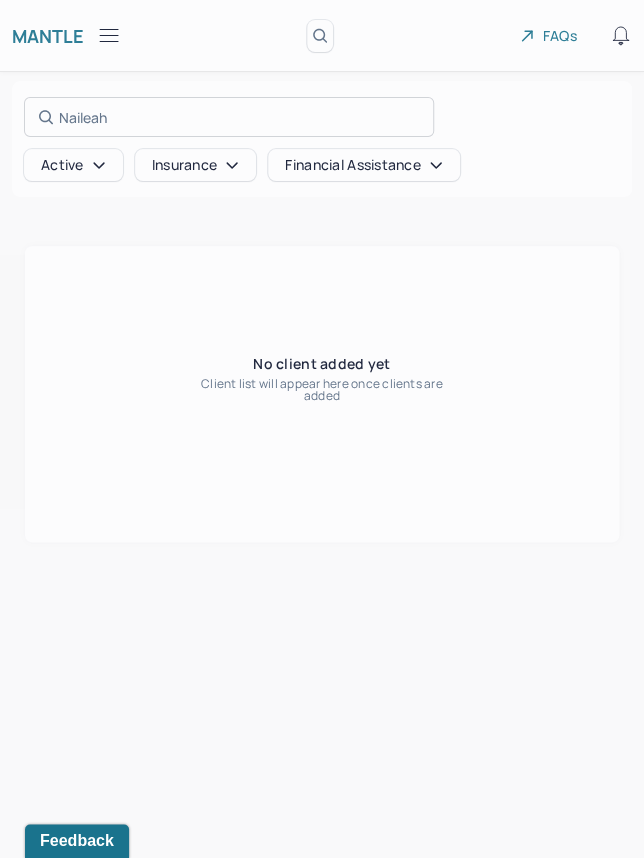 type on "Naileah" 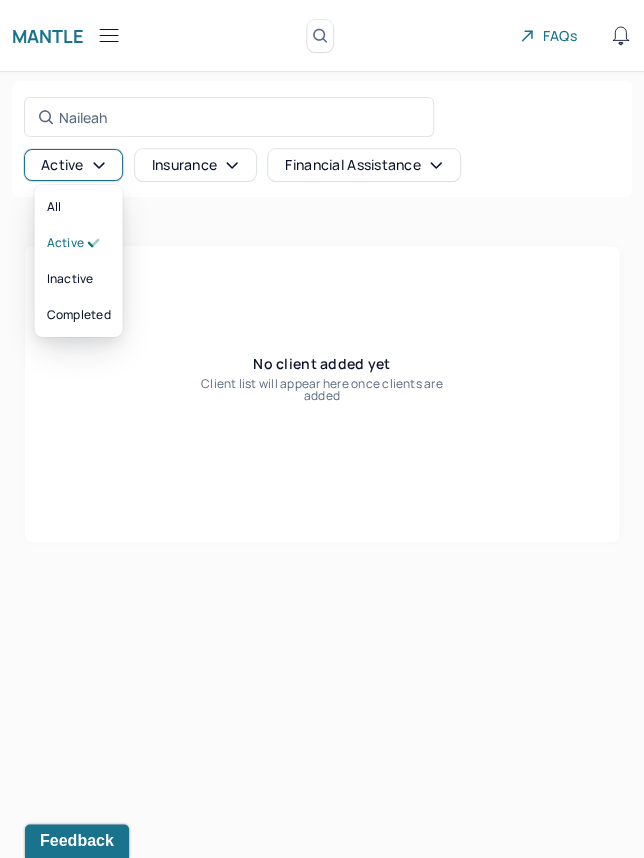 click on "Active" at bounding box center (73, 165) 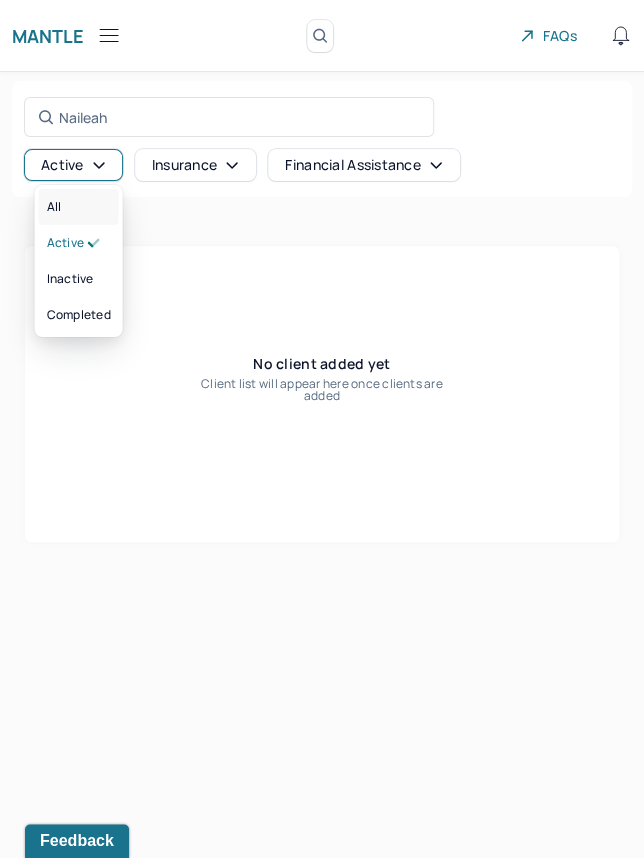 click on "All" at bounding box center [79, 207] 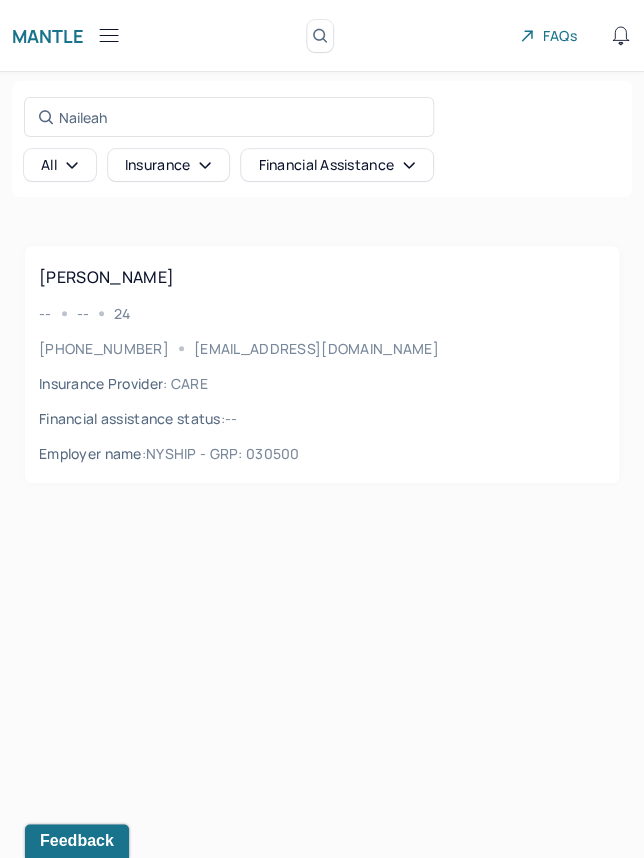 click on "Insurance Provider : CARE" at bounding box center [322, 383] 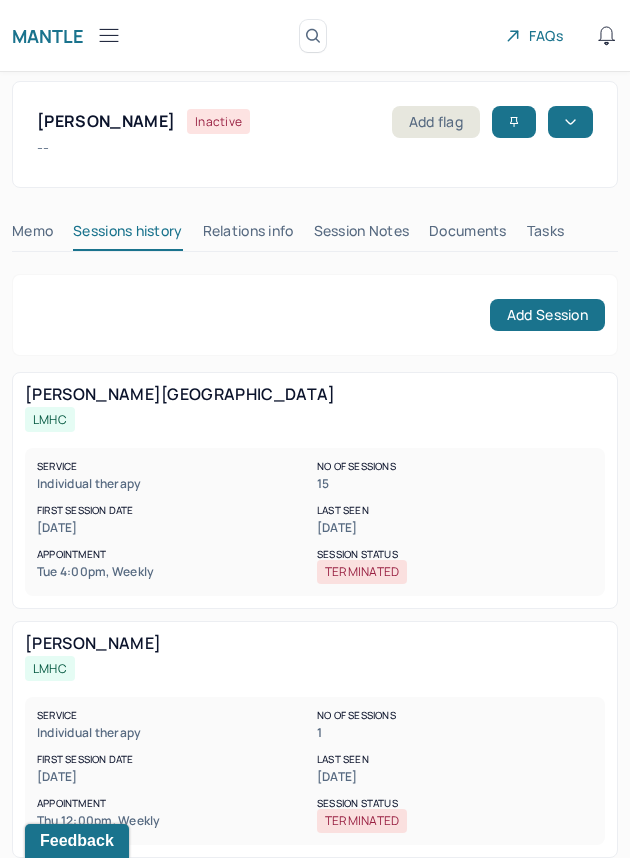 click on "Session Notes" at bounding box center [362, 235] 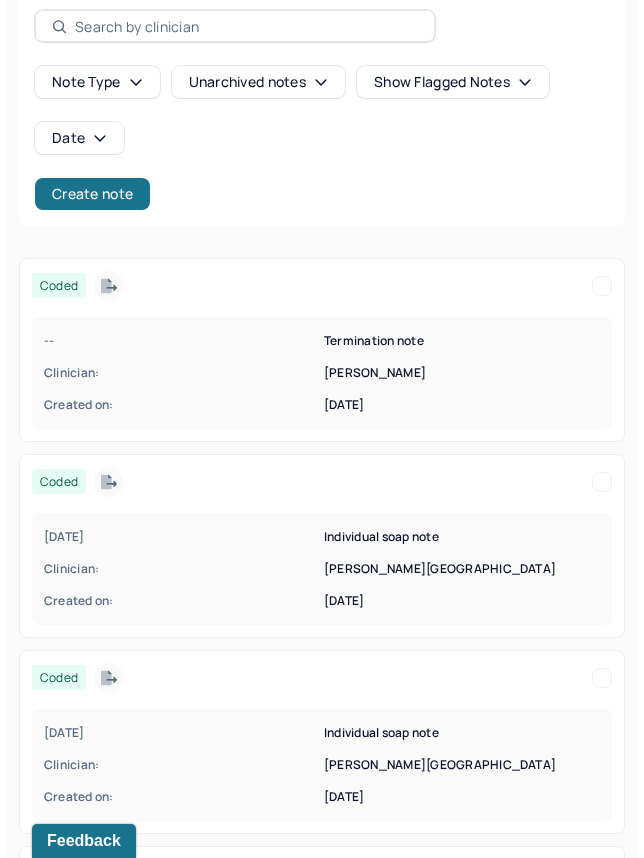scroll, scrollTop: 291, scrollLeft: 0, axis: vertical 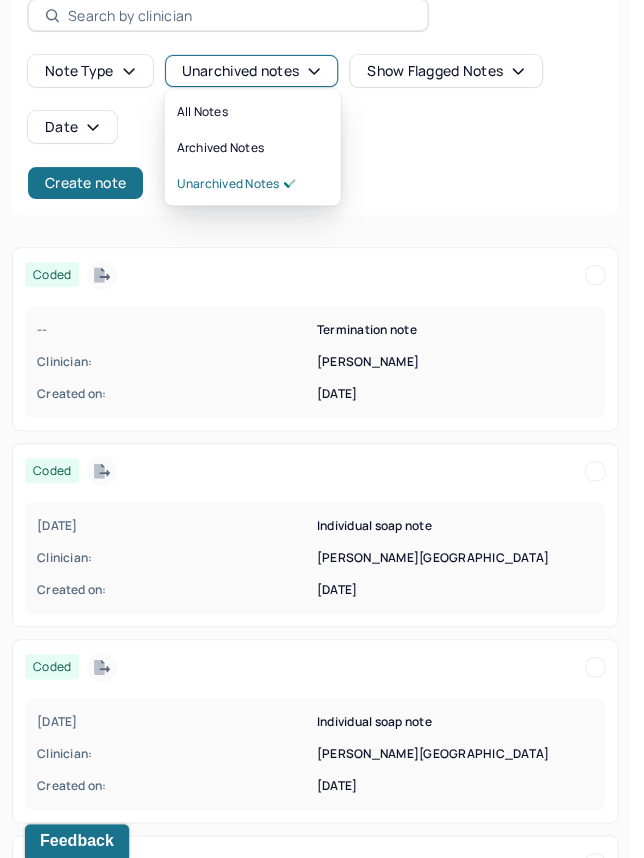click on "Unarchived notes" at bounding box center (251, 71) 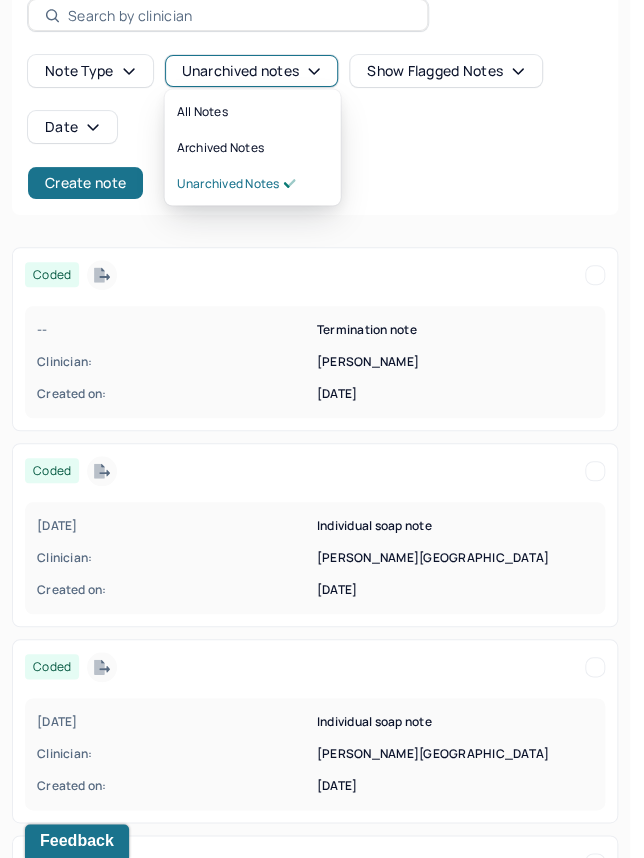click on "Unarchived notes" at bounding box center (251, 71) 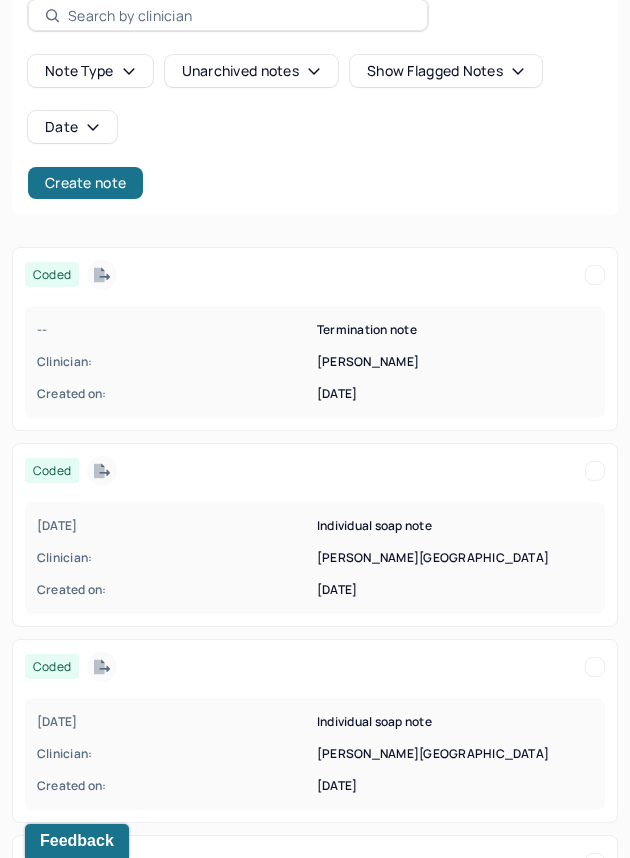 click on "Unarchived notes" at bounding box center [251, 71] 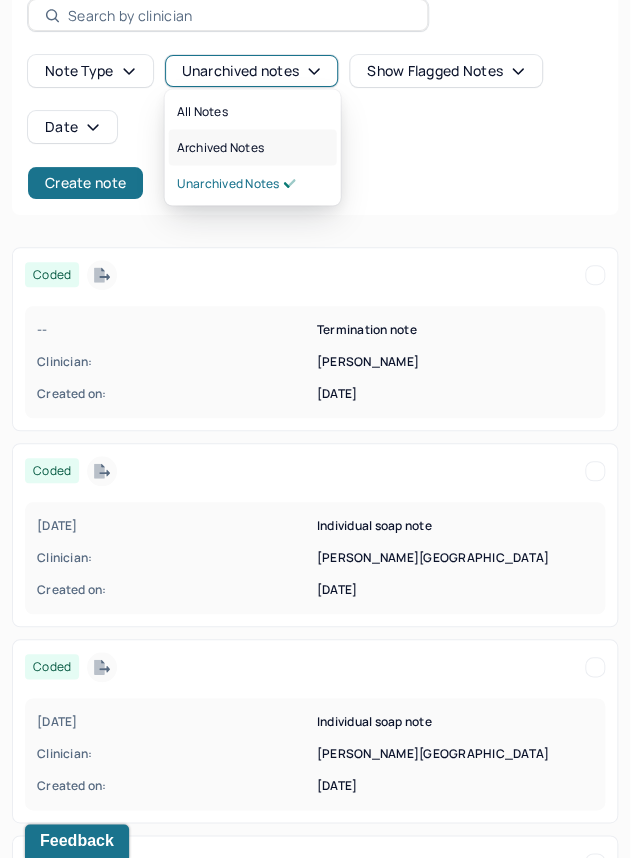 click on "Archived notes" at bounding box center (220, 147) 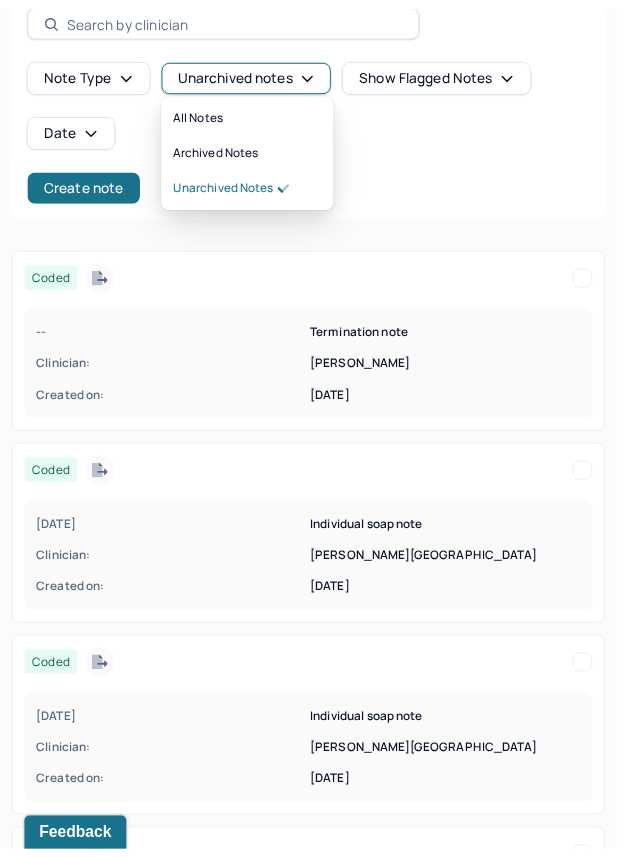 scroll, scrollTop: 0, scrollLeft: 0, axis: both 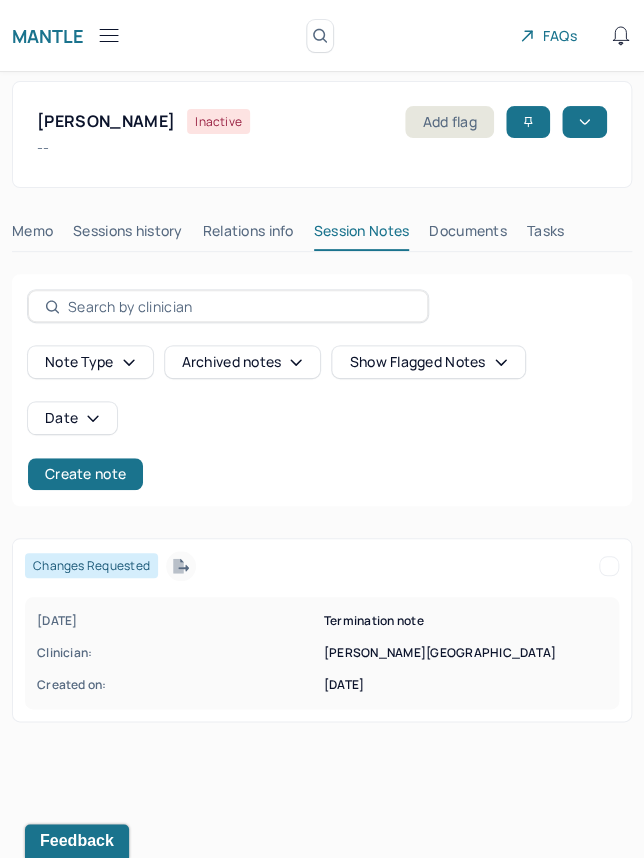 click on "[PERSON_NAME] Inactive   Add flag           -- CLIENT CHART NUMBER AFXF471 PREFERRED NAME -- SEX [DEMOGRAPHIC_DATA] AGE [DEMOGRAPHIC_DATA]  yrs DATE OF BIRTH [DEMOGRAPHIC_DATA]  CONTACT [PHONE_NUMBER] EMAIL [EMAIL_ADDRESS][DOMAIN_NAME] PROVIDER [PERSON_NAME] LMHC DIAGNOSIS -- DIAGNOSIS CODE -- LAST SESSION [DATE] insurance provider CARELON FINANCIAL ASSISTANCE STATUS -- Address [STREET_ADDRESS][US_STATE] Consent to Sms Yes On Trial --   Memo     Sessions history     Relations info     Session Notes     Documents     Tasks     Note type     Archived notes     Show flagged notes     Date     Create note   DATE OF SERVICE Note Type Note Status Clinician Flagged Status CREATED ON [DATE] Termination note Changes requested [PERSON_NAME] -- [DATE]     Changes requested         [DATE] Termination note Clinician: [PERSON_NAME] Created on: [DATE]" at bounding box center [322, 411] 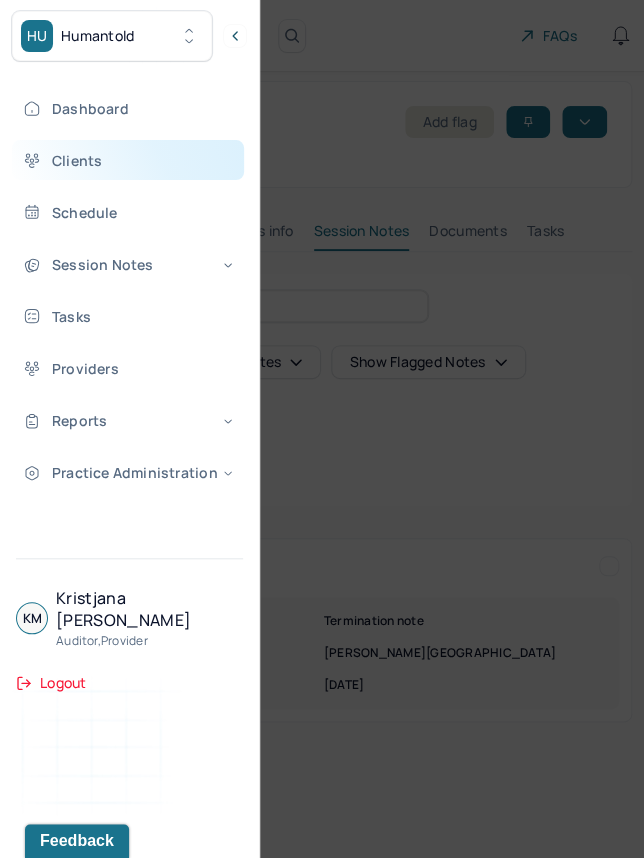 click on "Clients" at bounding box center [128, 160] 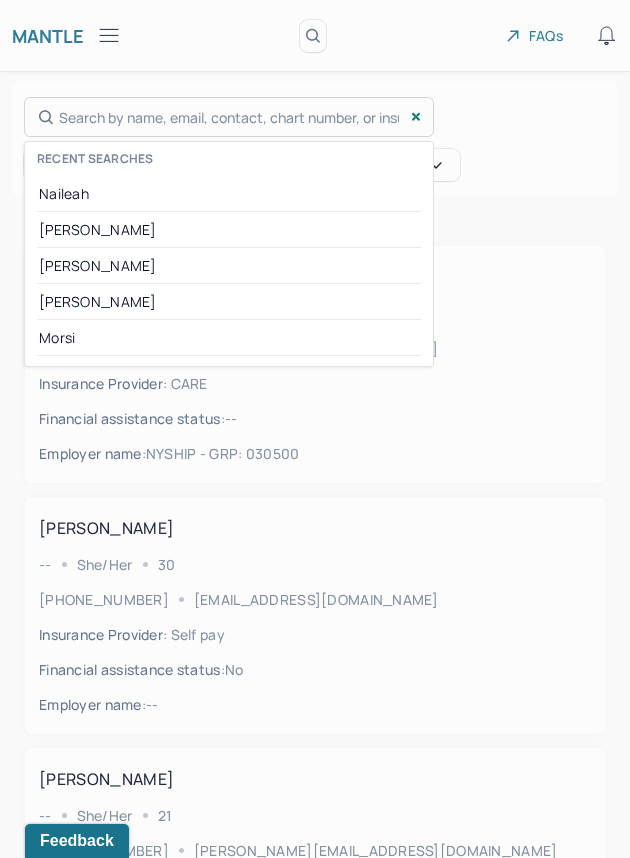 click on "Search by name, email, contact, chart number, or insurance id... Recent searches Naileah [PERSON_NAME] [PERSON_NAME] [PERSON_NAME] [PERSON_NAME]" at bounding box center (229, 117) 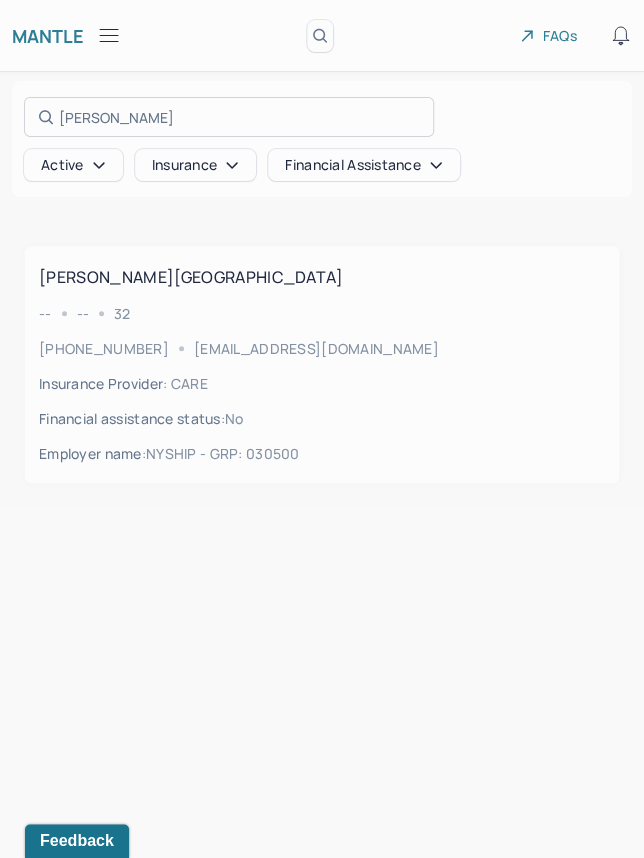 type on "[PERSON_NAME]" 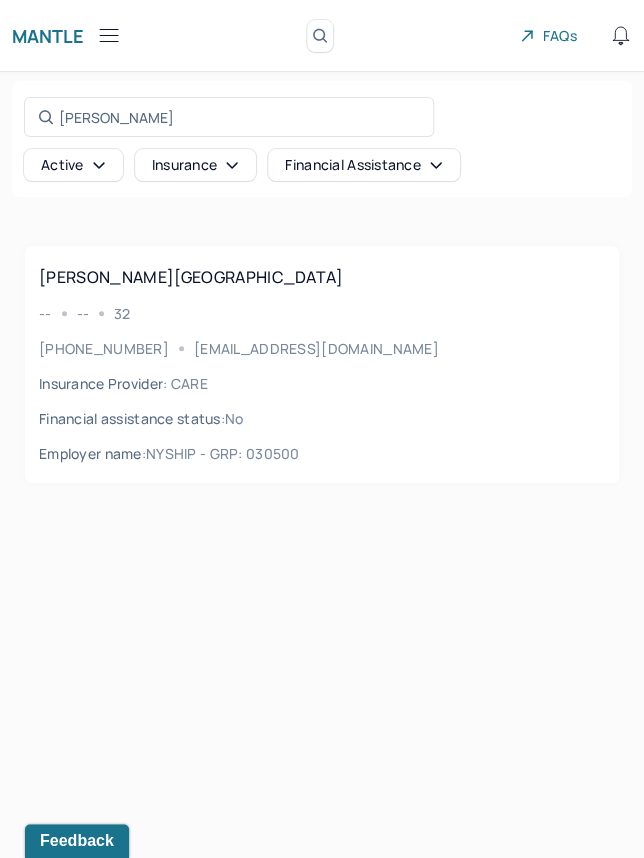 click on "[EMAIL_ADDRESS][DOMAIN_NAME]" at bounding box center (316, 348) 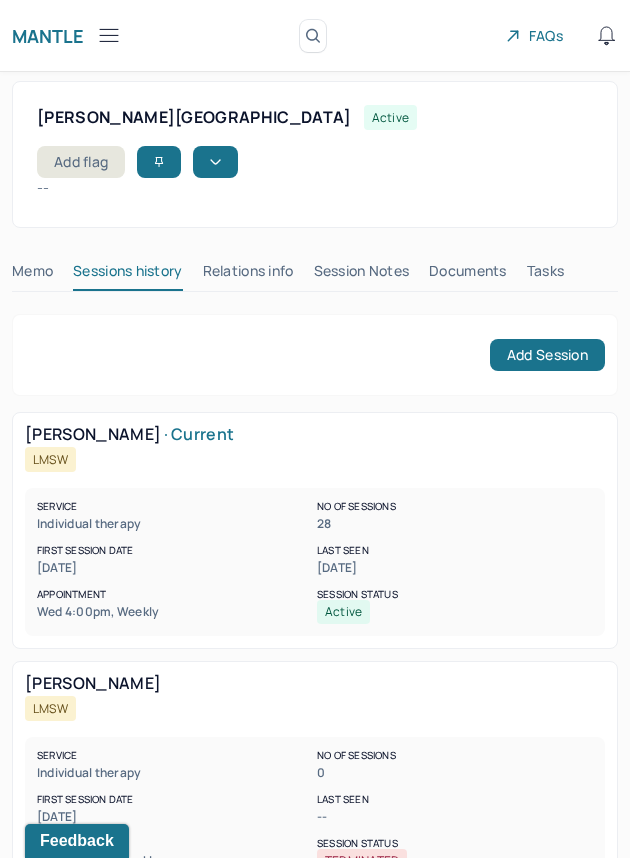 click on "Session Notes" at bounding box center (362, 275) 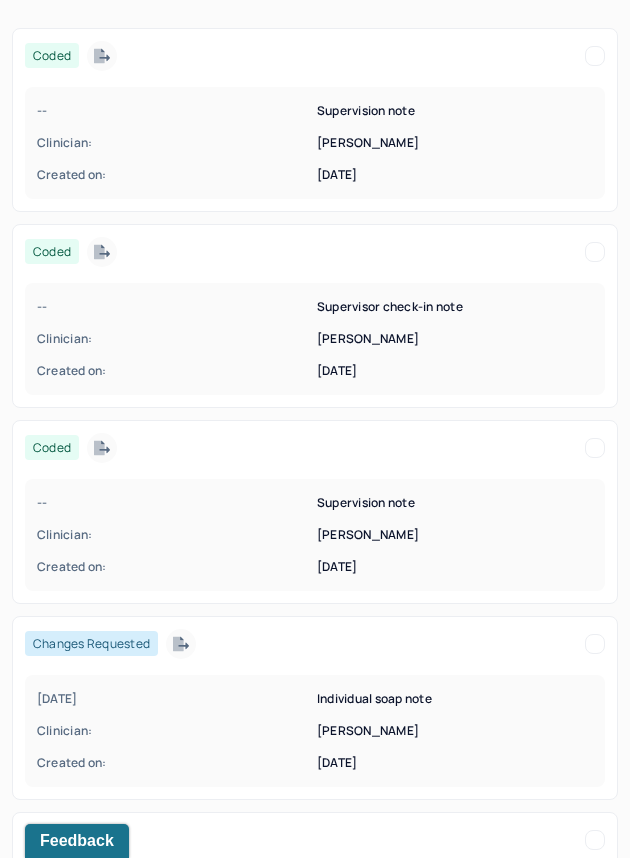 scroll, scrollTop: 570, scrollLeft: 0, axis: vertical 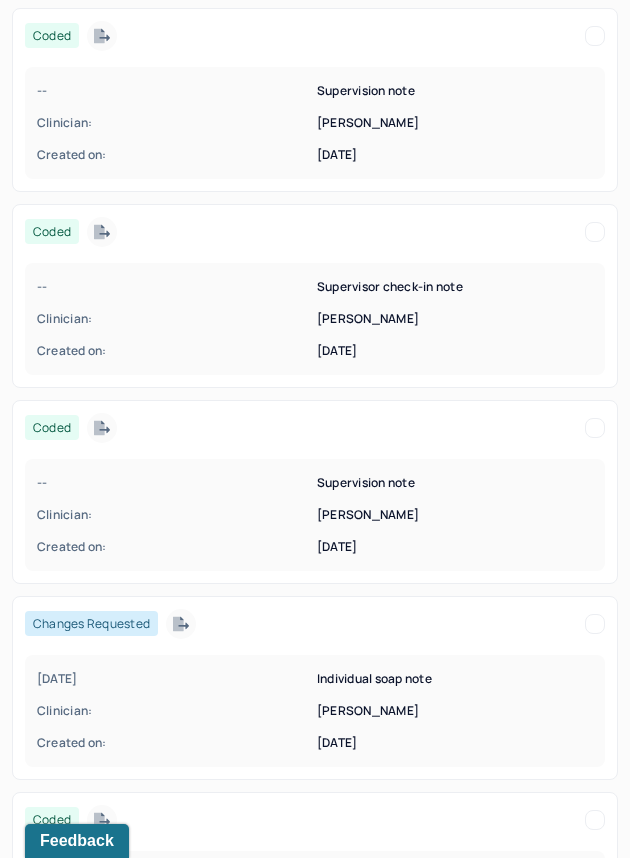 click on "[DATE] Individual soap note Clinician: [PERSON_NAME] Created on: [DATE]" at bounding box center [315, 711] 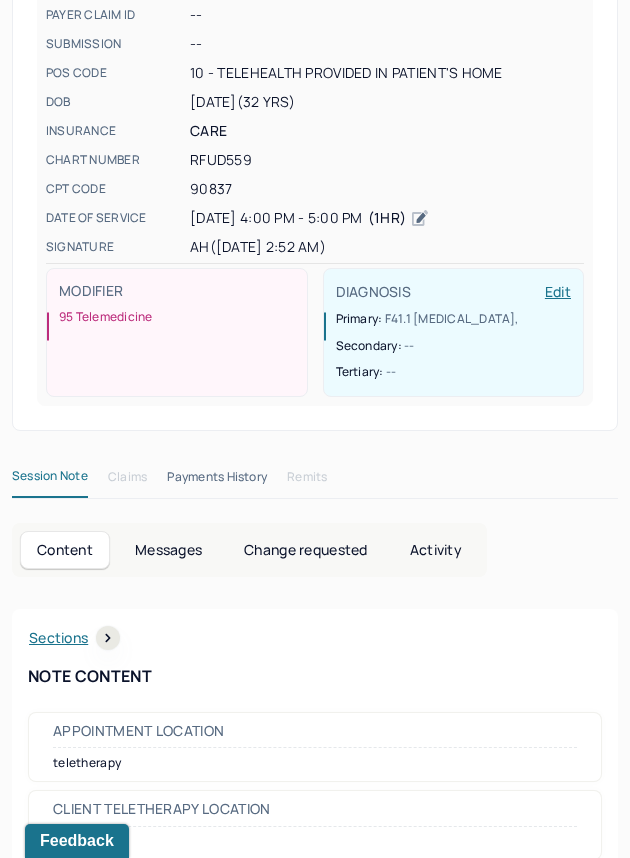 scroll, scrollTop: 0, scrollLeft: 0, axis: both 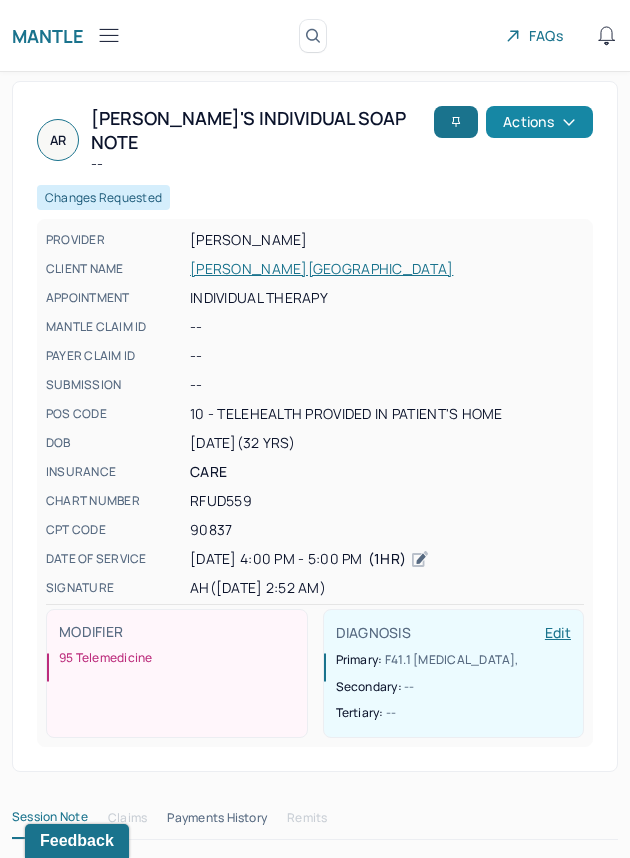 click on "Actions" at bounding box center (539, 122) 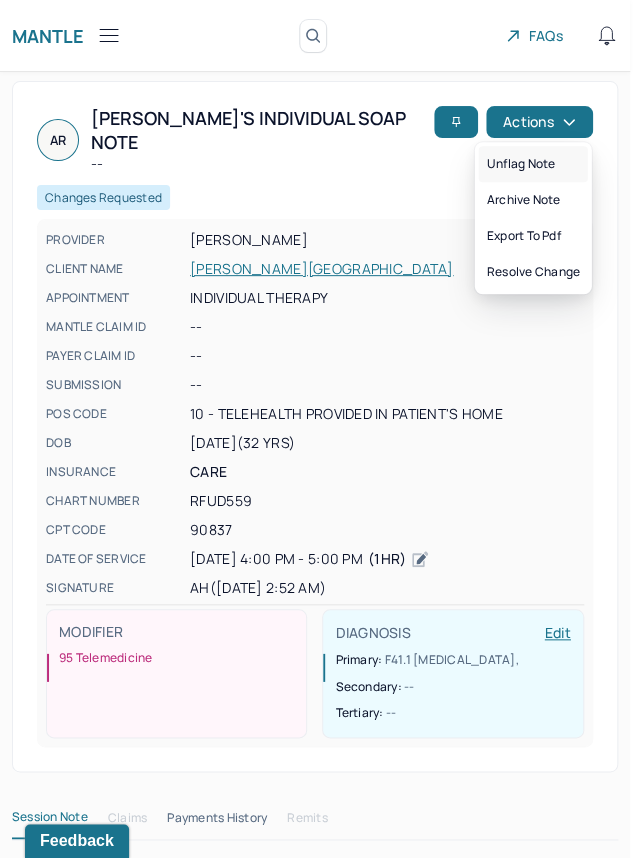 click on "Unflag note" at bounding box center (533, 164) 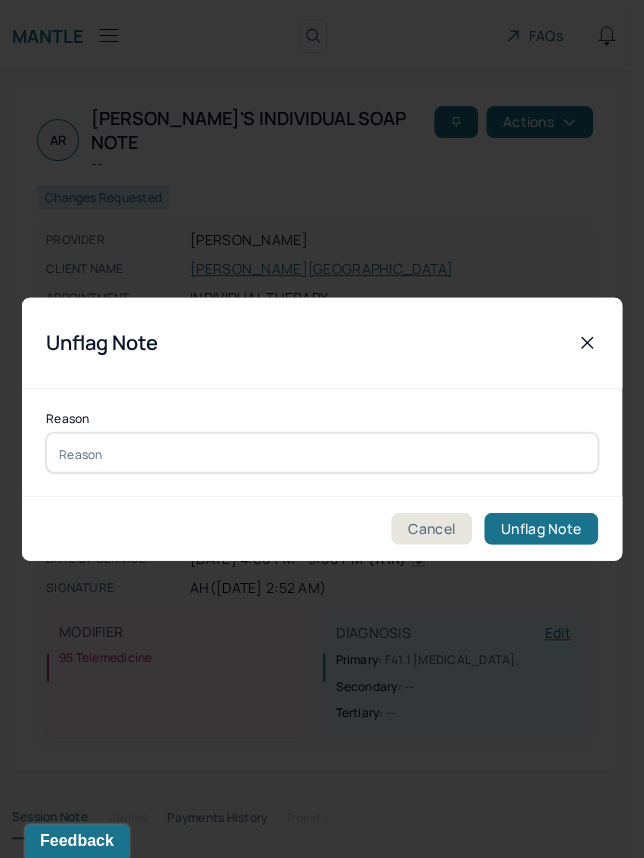 click at bounding box center [322, 453] 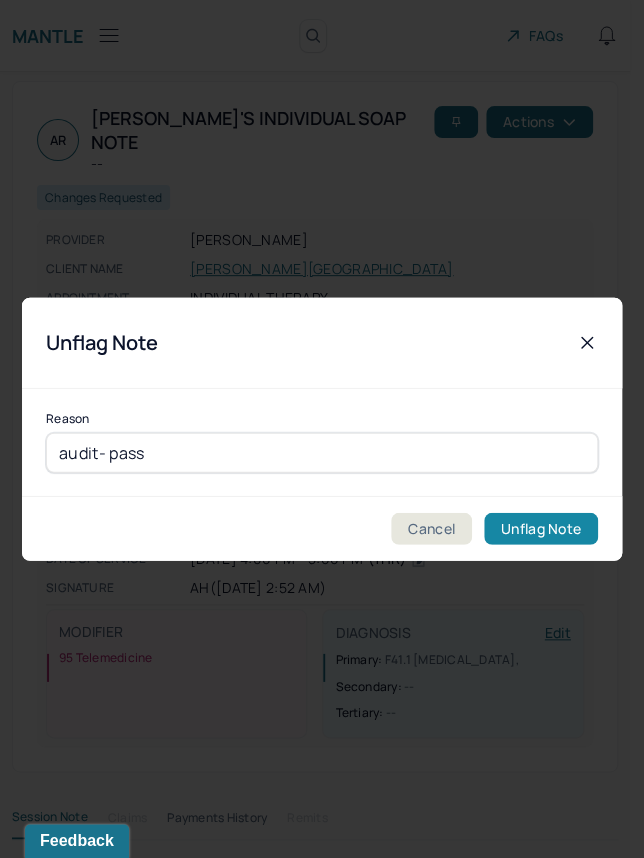 click on "Unflag Note" at bounding box center (541, 529) 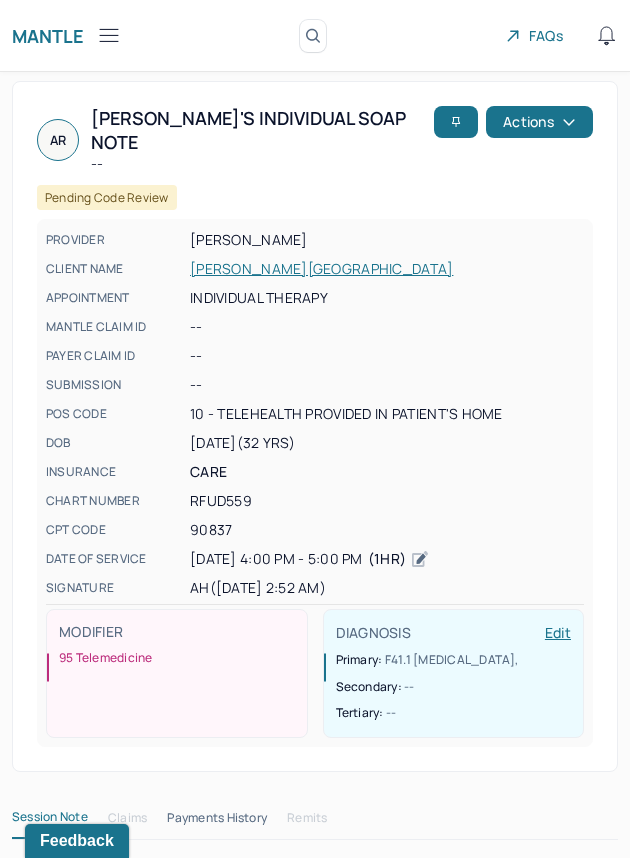 click 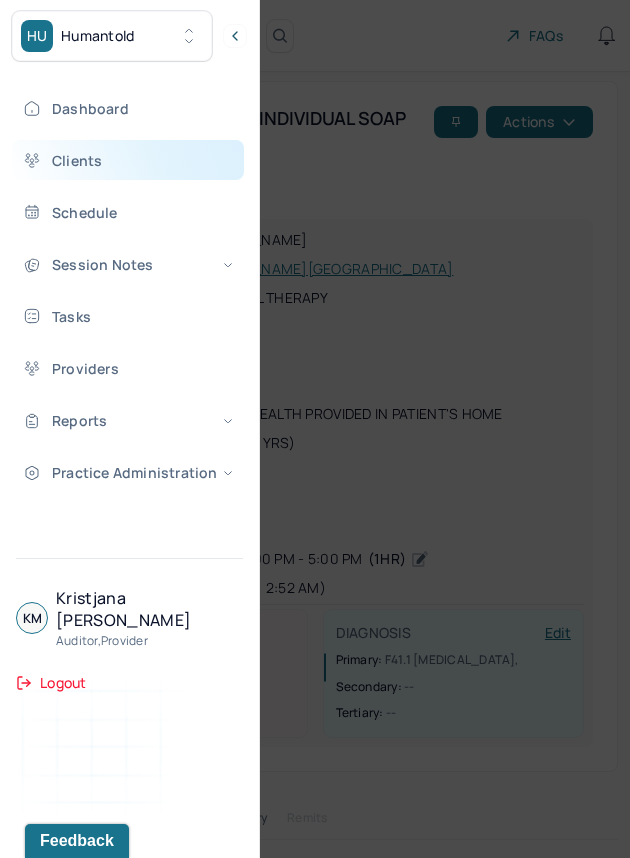 click on "Clients" at bounding box center [128, 160] 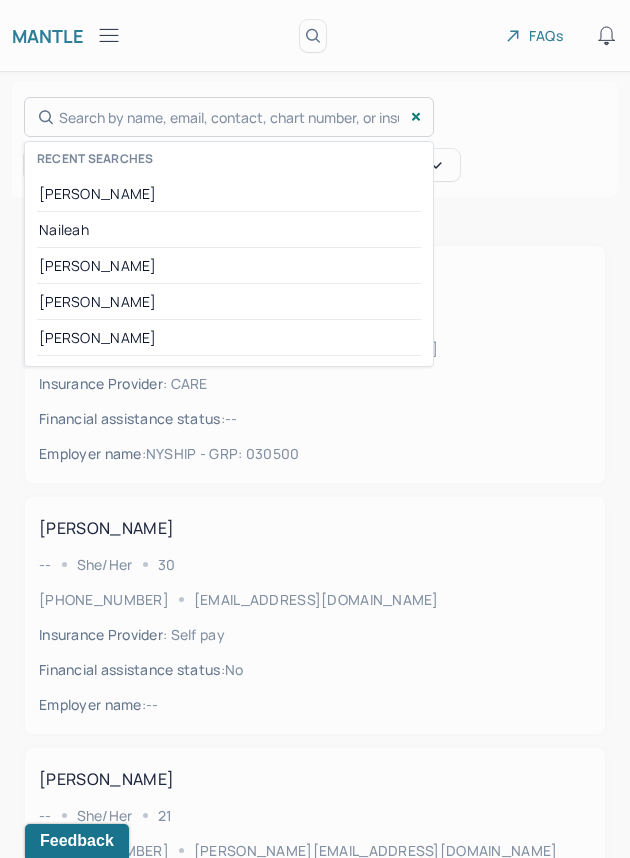 click on "Search by name, email, contact, chart number, or insurance id... Recent searches [PERSON_NAME] Naileah [PERSON_NAME] [PERSON_NAME] [PERSON_NAME]" at bounding box center [229, 117] 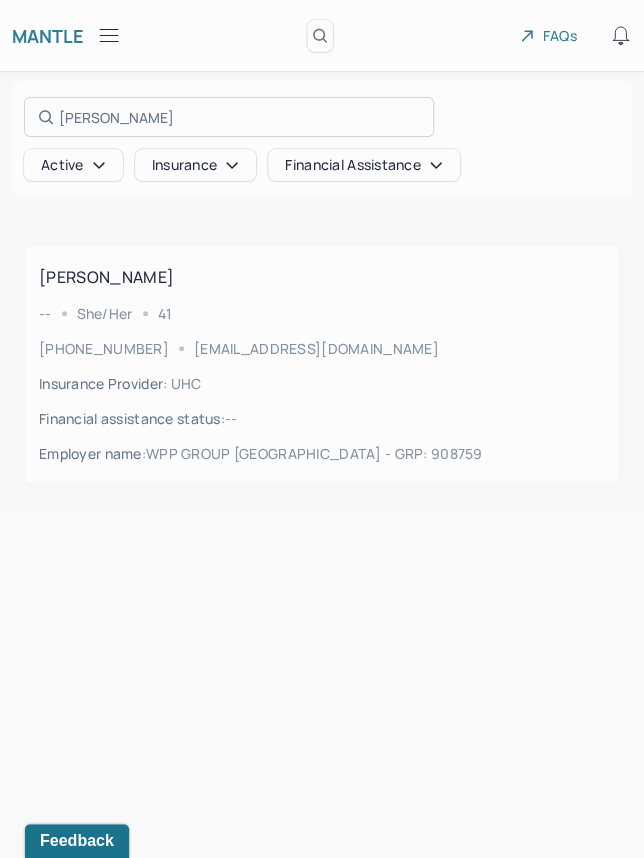 type on "[PERSON_NAME]" 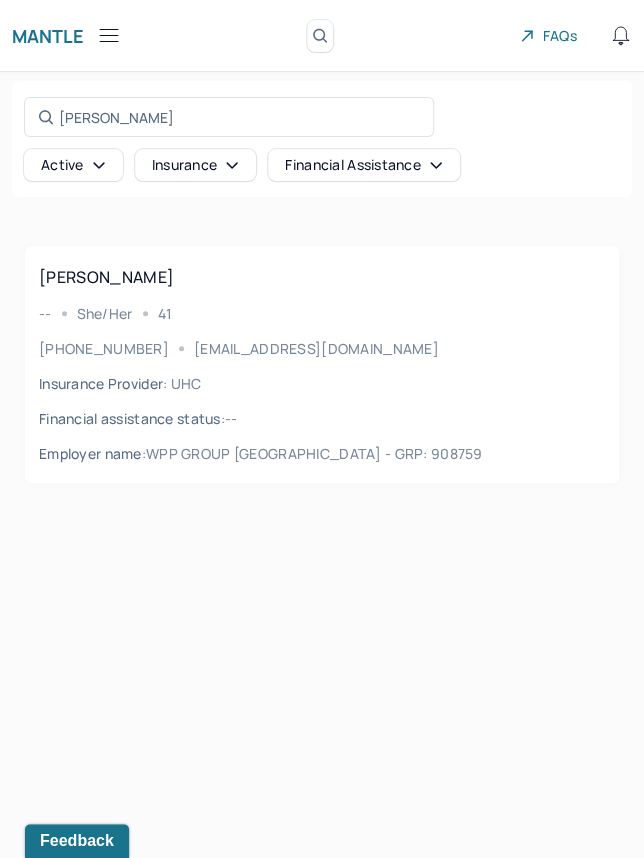 click on "[PERSON_NAME] -- She/her [PHONE_NUMBER] [EMAIL_ADDRESS][DOMAIN_NAME] Insurance Provider : UHC Financial assistance status :  -- Employer name :  WPP GROUP [GEOGRAPHIC_DATA] - GRP: 908759" at bounding box center (322, 364) 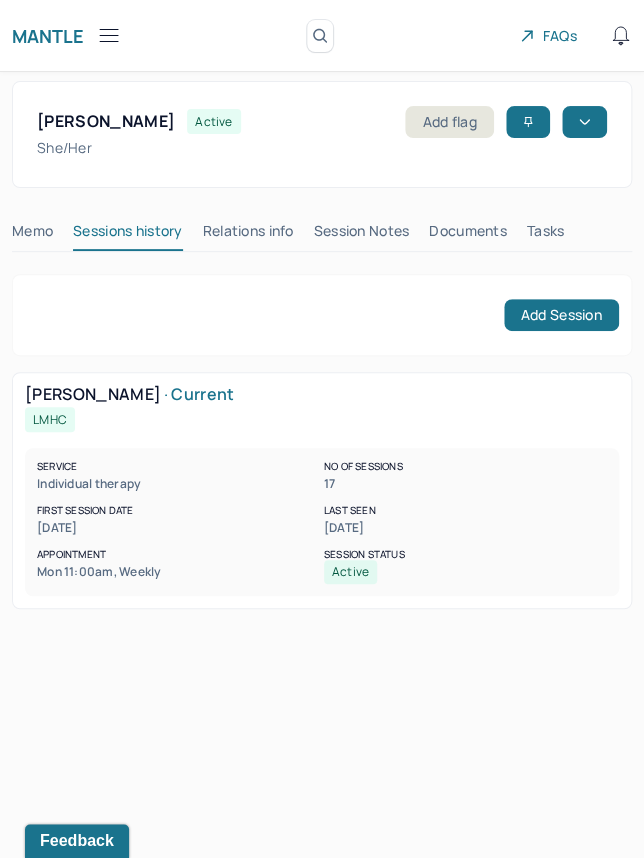 click on "Session Notes" at bounding box center (362, 235) 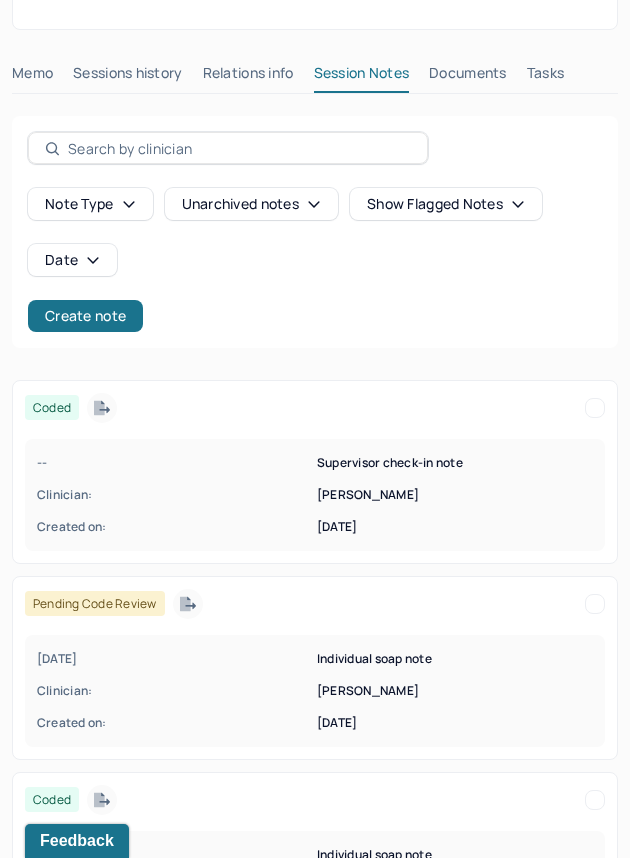 scroll, scrollTop: 162, scrollLeft: 0, axis: vertical 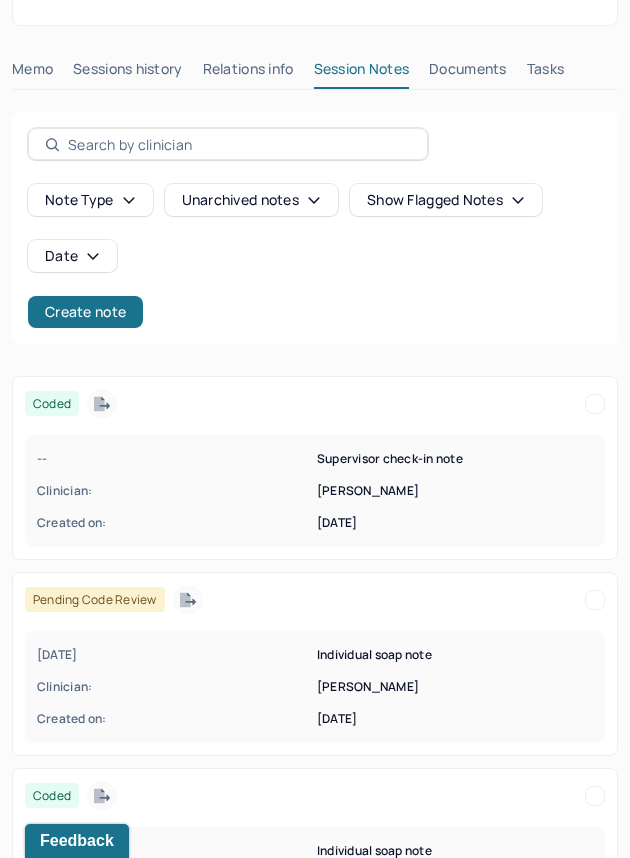 click on "Clinician:" at bounding box center [175, 687] 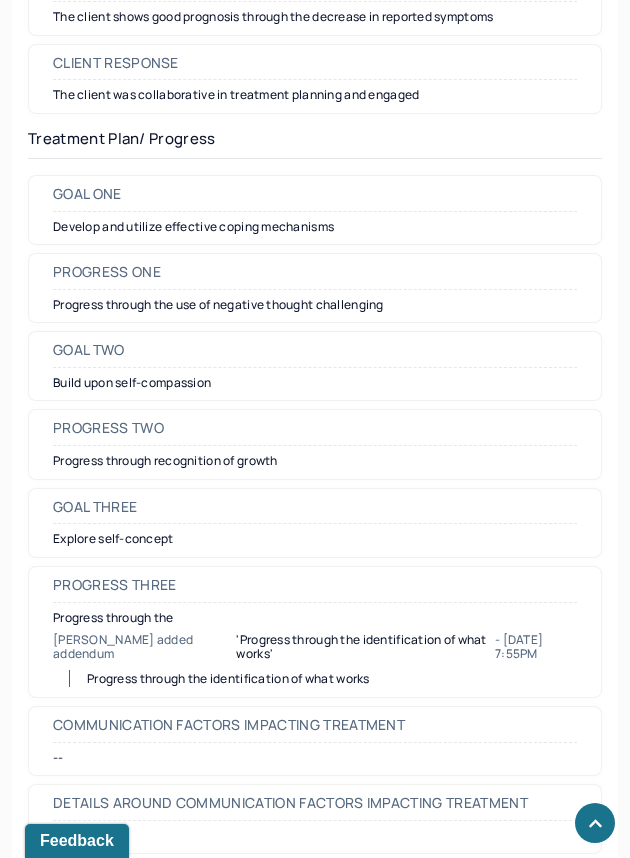 scroll, scrollTop: 3257, scrollLeft: 0, axis: vertical 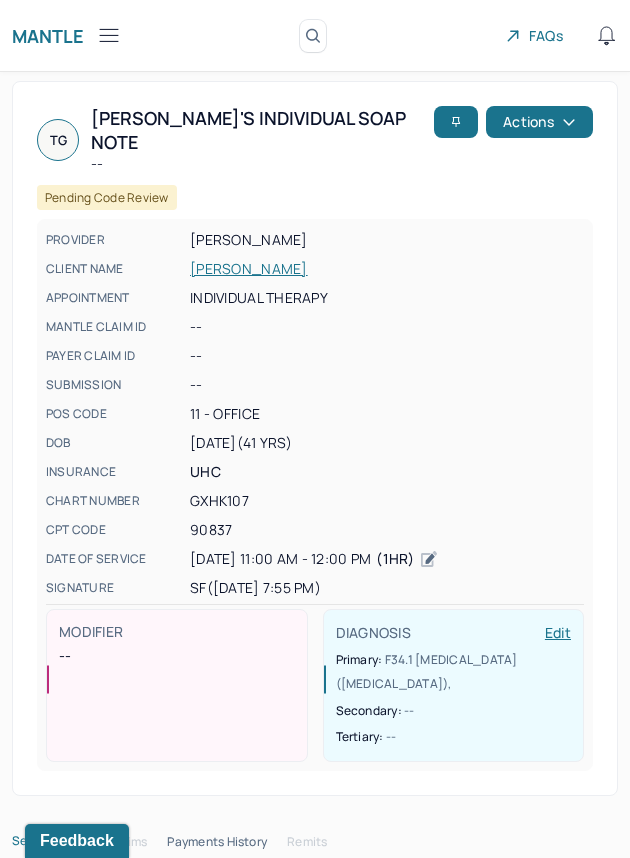 click 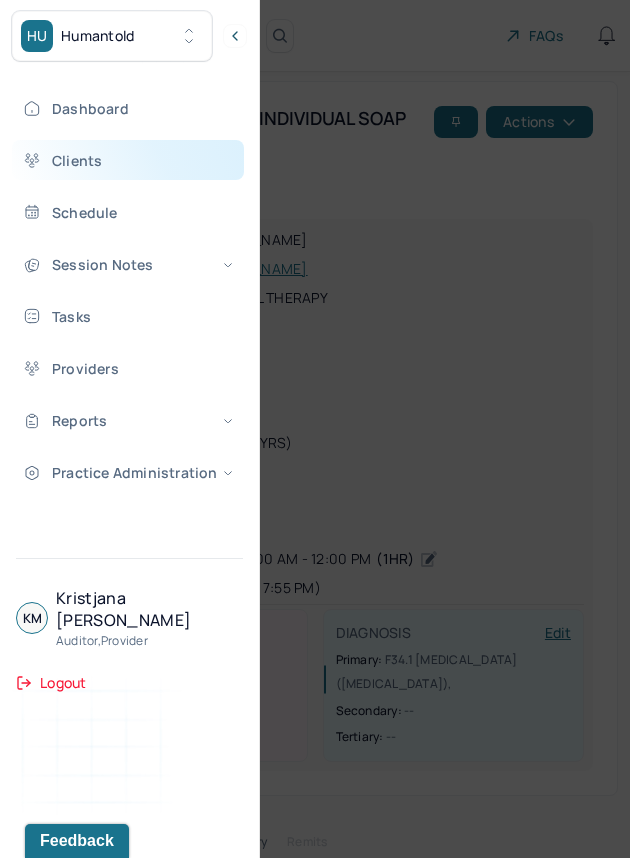 click on "Clients" at bounding box center (128, 160) 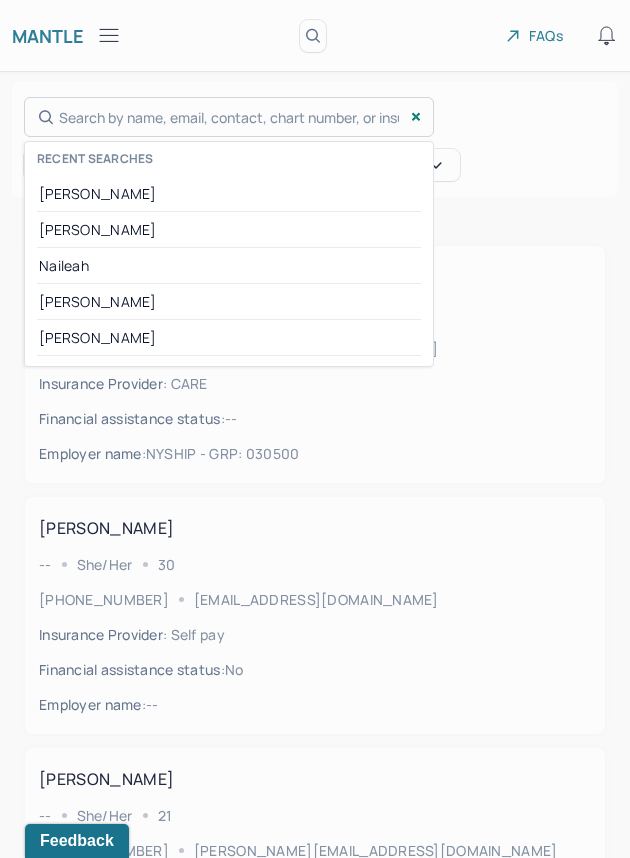 drag, startPoint x: 189, startPoint y: 115, endPoint x: 135, endPoint y: 115, distance: 54 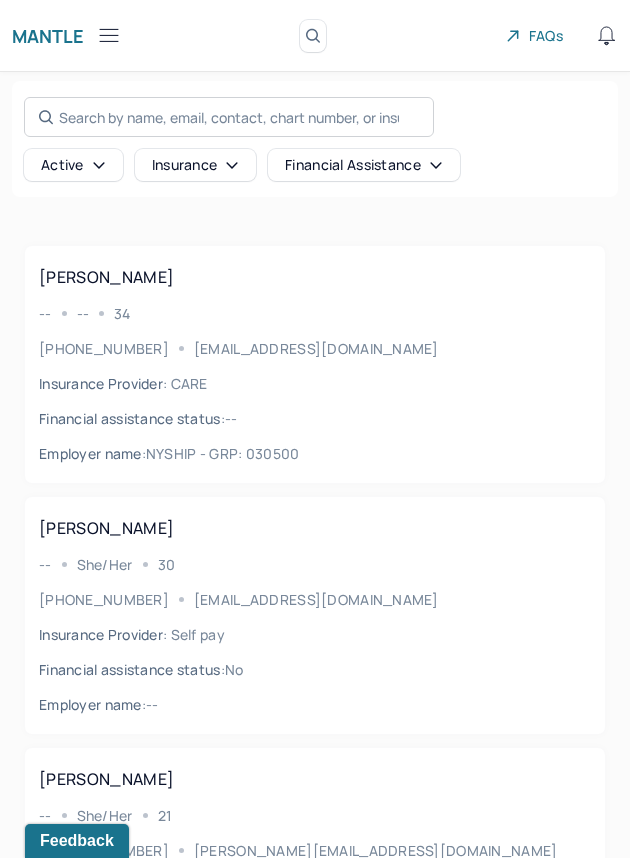 click on "Search by name, email, contact, chart number, or insurance id..." at bounding box center (229, 117) 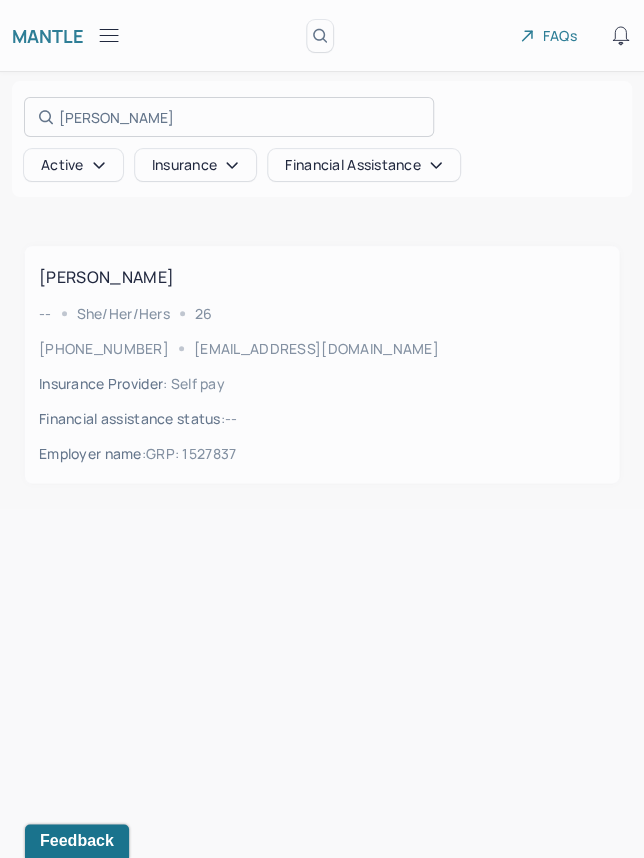 type on "[PERSON_NAME]" 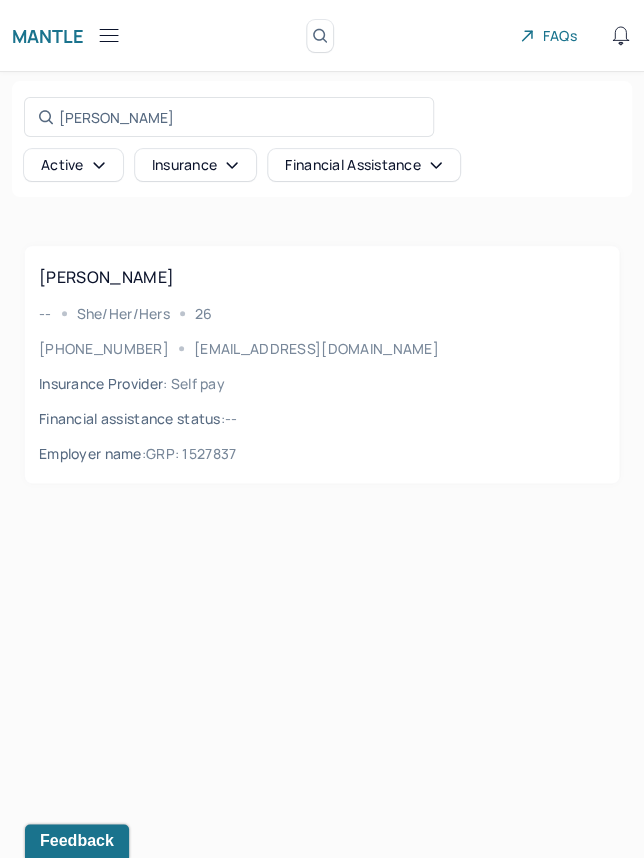 click on "[PERSON_NAME] -- she/her/hers [PHONE_NUMBER] [EMAIL_ADDRESS][DOMAIN_NAME] Insurance Provider : Self pay Financial assistance status :  -- Employer name :  GRP: 1527837" at bounding box center [322, 364] 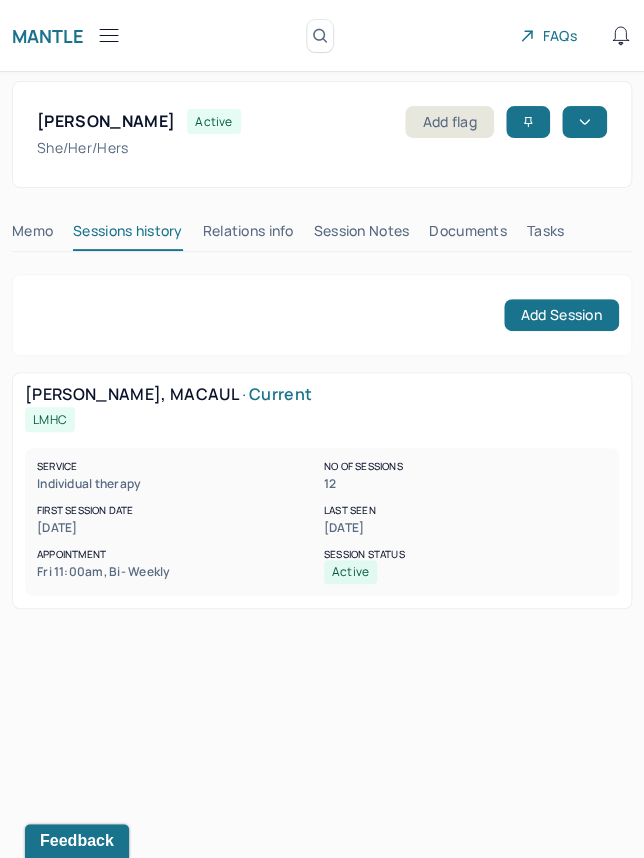 click on "Session Notes" at bounding box center [362, 235] 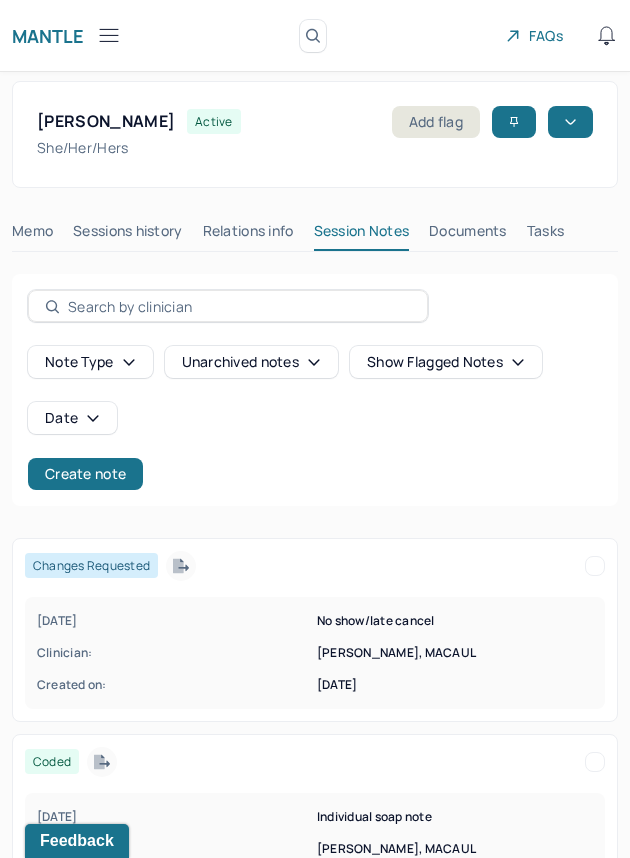 click on "Clinician:" at bounding box center [175, 653] 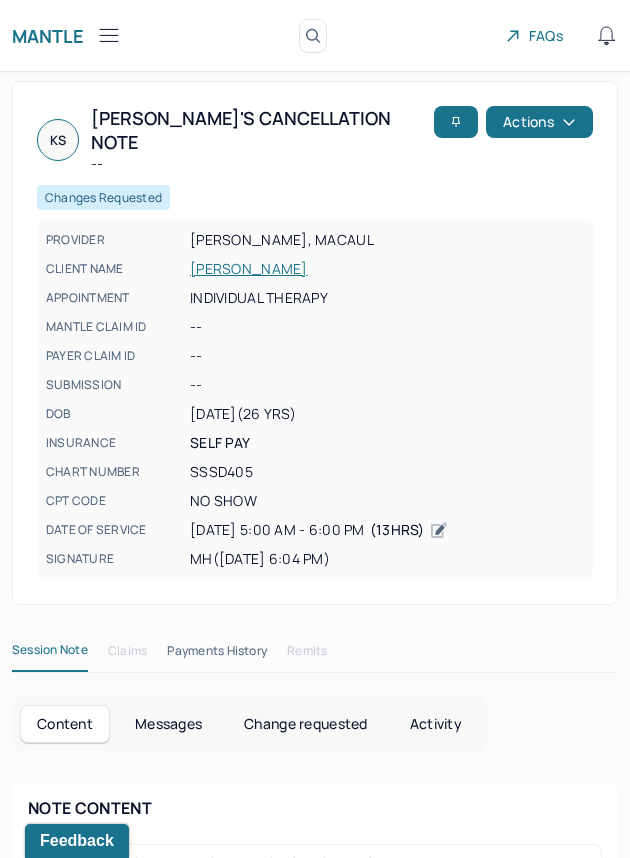scroll, scrollTop: 75, scrollLeft: 0, axis: vertical 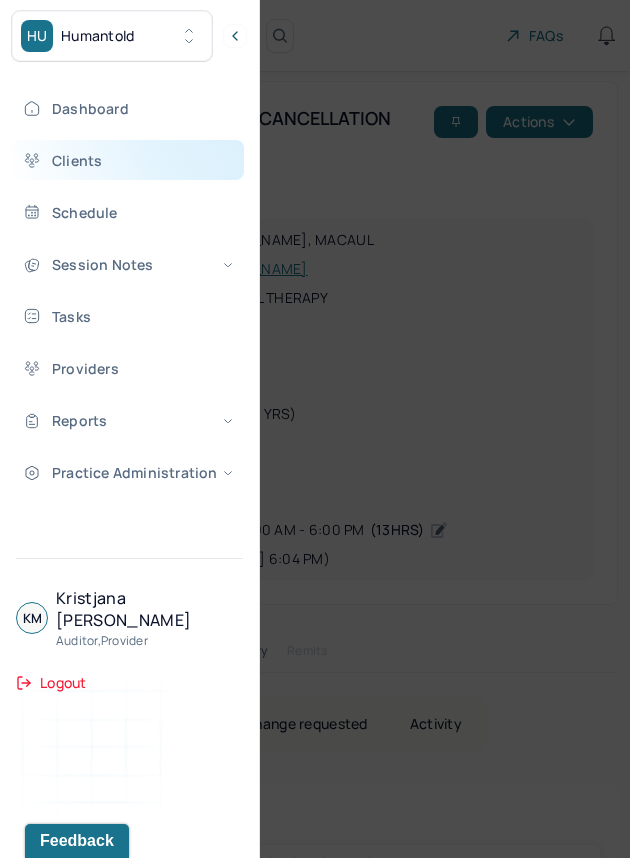 click on "Clients" at bounding box center [128, 160] 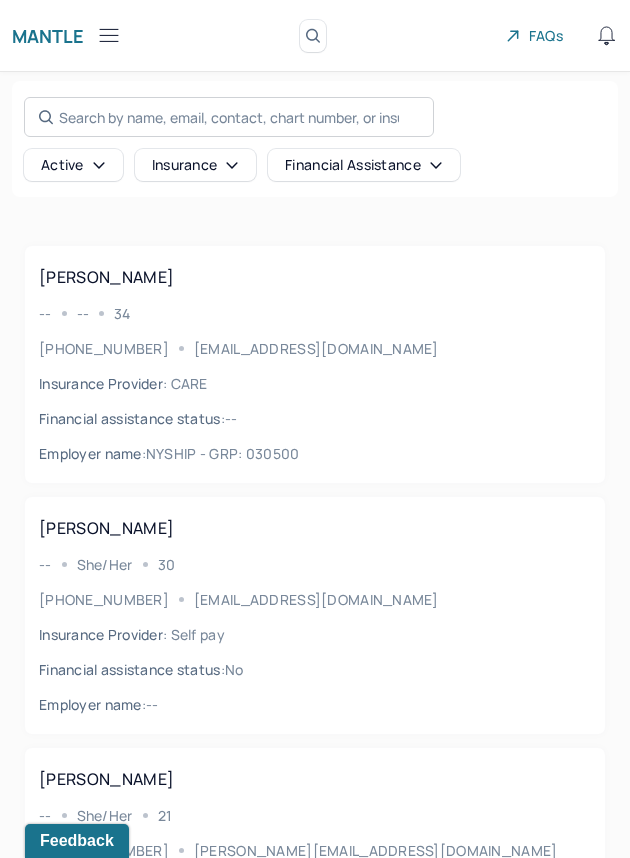 click on "Search by name, email, contact, chart number, or insurance id..." at bounding box center (229, 117) 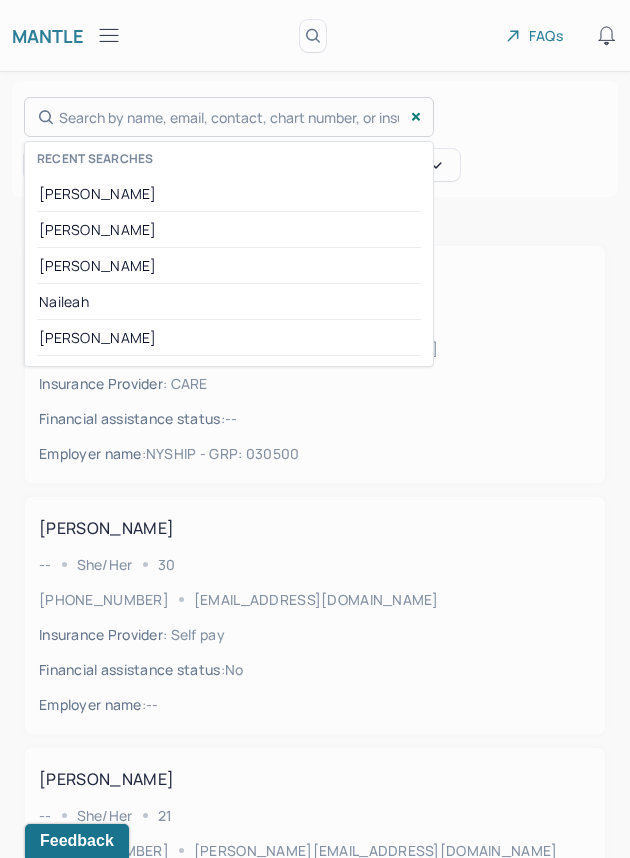 drag, startPoint x: 117, startPoint y: 118, endPoint x: 80, endPoint y: 111, distance: 37.65634 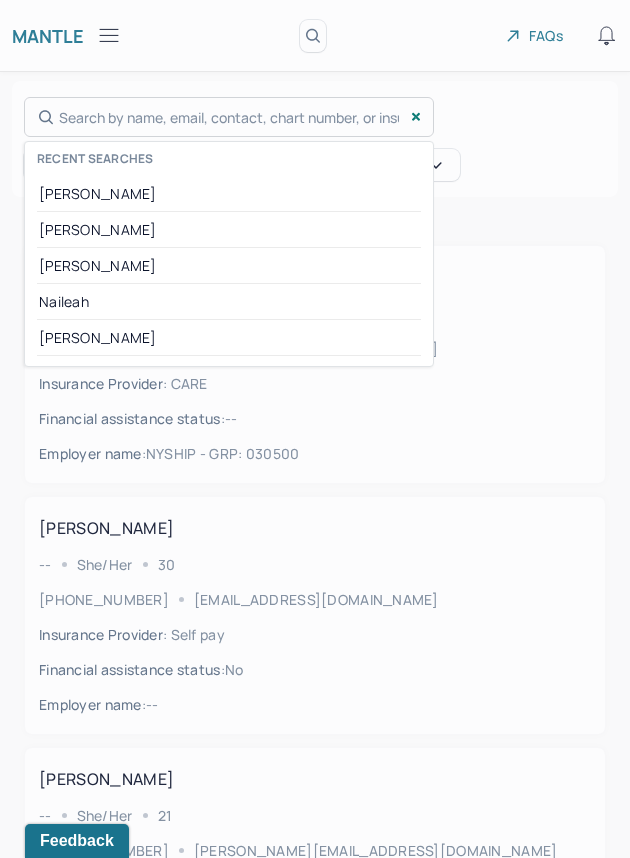 click at bounding box center [315, 429] 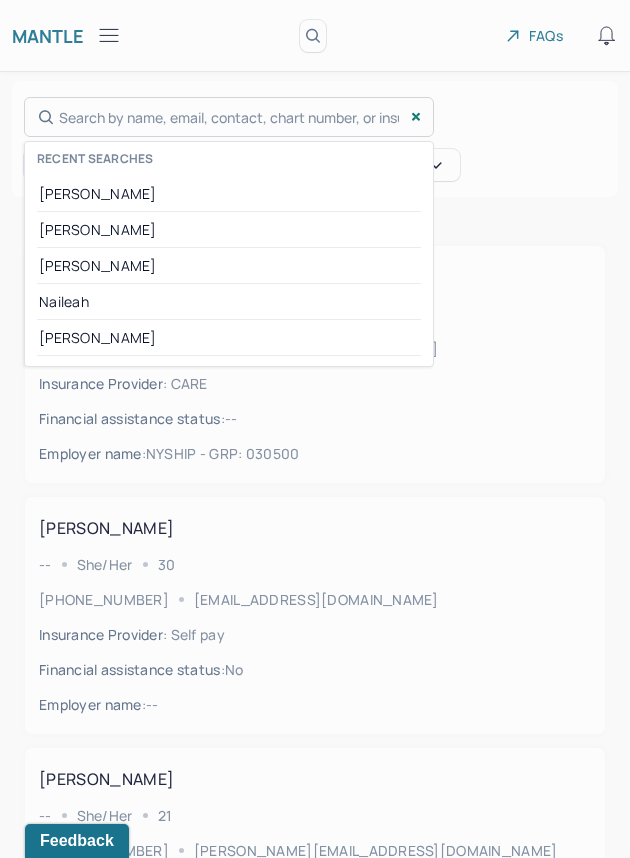 drag, startPoint x: 80, startPoint y: 111, endPoint x: 68, endPoint y: 118, distance: 13.892444 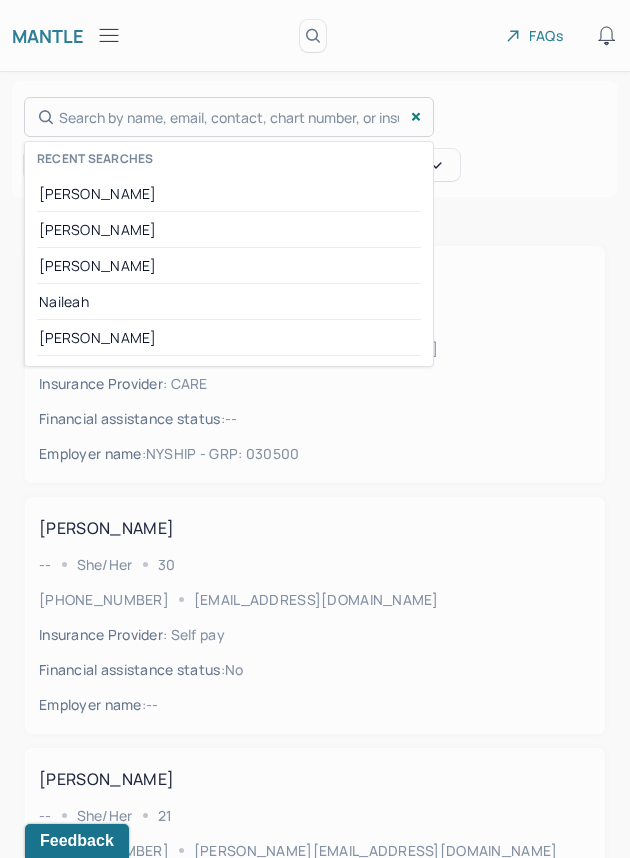 click at bounding box center (315, 429) 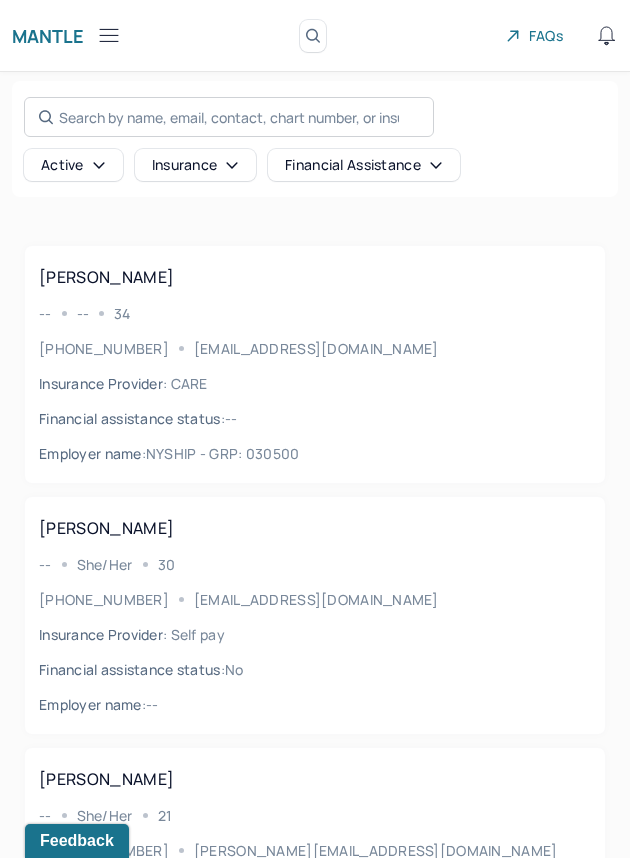 click on "Search by name, email, contact, chart number, or insurance id..." at bounding box center [229, 117] 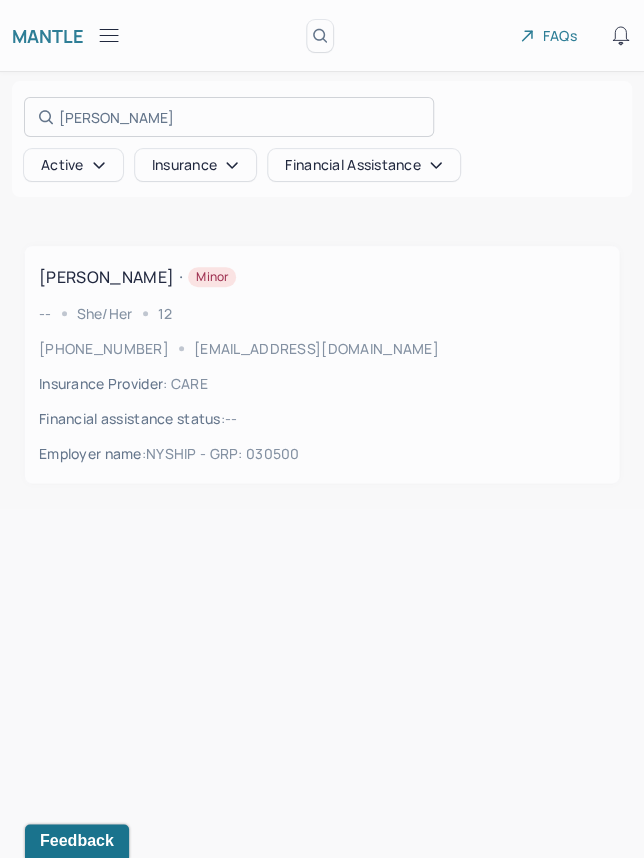 type on "[PERSON_NAME]" 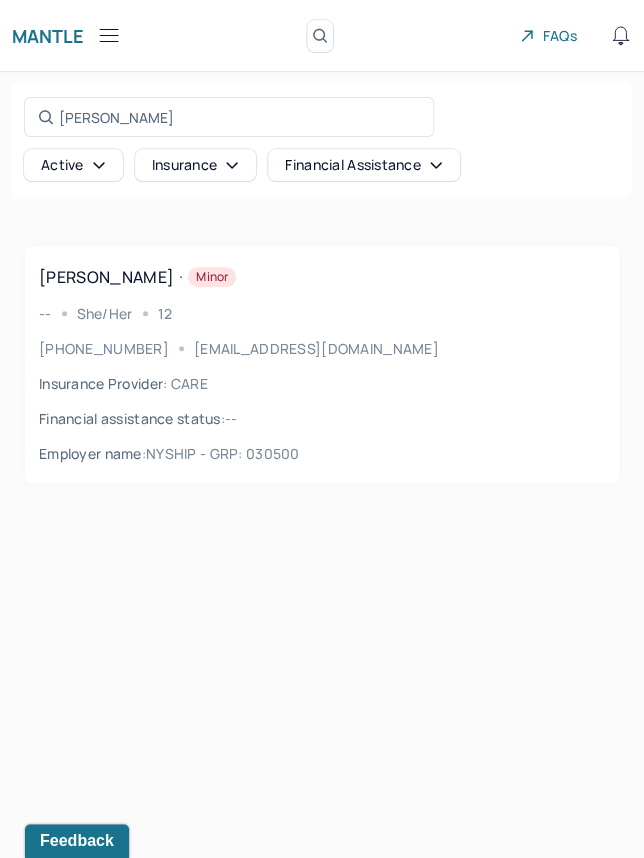 click on "[PERSON_NAME], [PERSON_NAME] -- She/Her [PHONE_NUMBER] [EMAIL_ADDRESS][DOMAIN_NAME] Insurance Provider : CARE Financial assistance status :  -- Employer name :  NYSHIP - GRP: 030500" at bounding box center (322, 364) 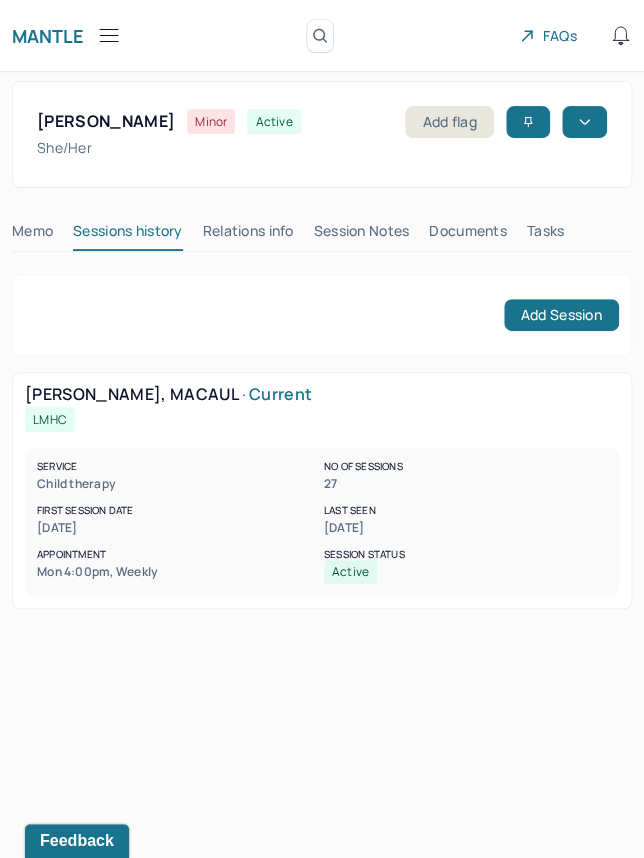 click on "Session Notes" at bounding box center [362, 235] 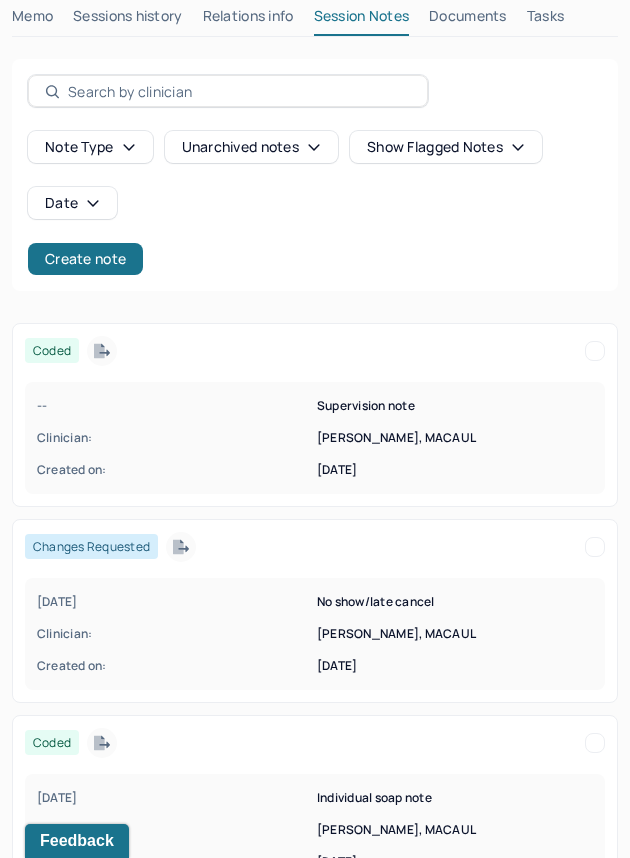 scroll, scrollTop: 229, scrollLeft: 0, axis: vertical 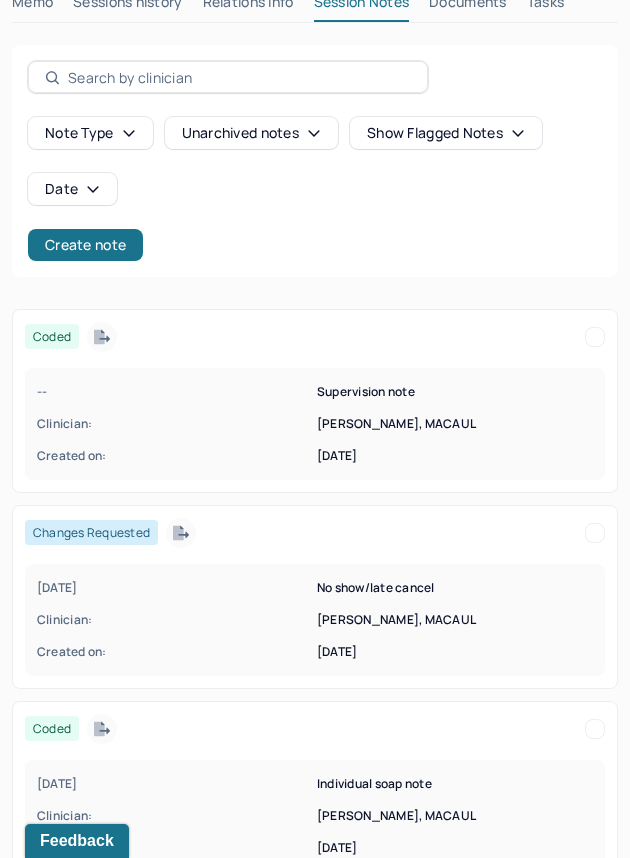 click on "Clinician:" at bounding box center (175, 620) 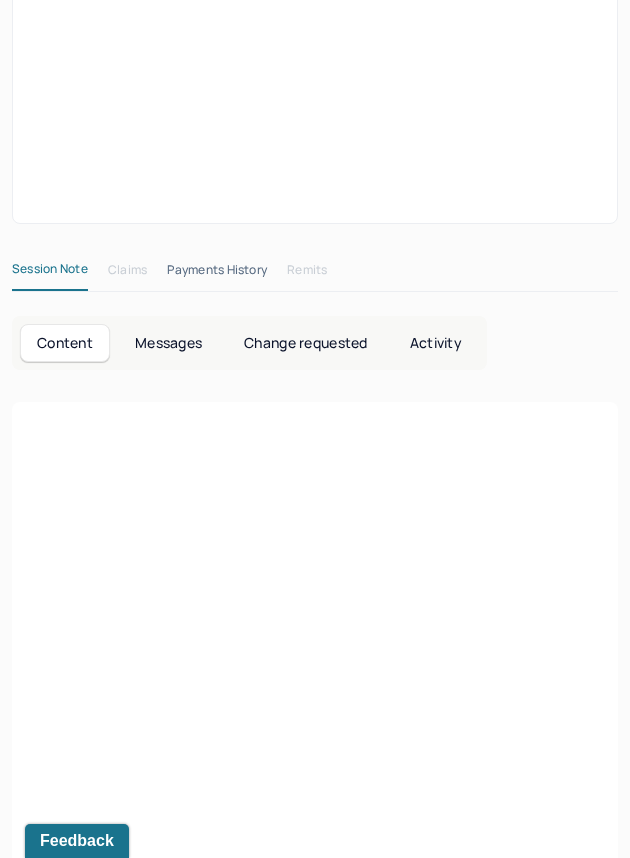 scroll, scrollTop: 75, scrollLeft: 0, axis: vertical 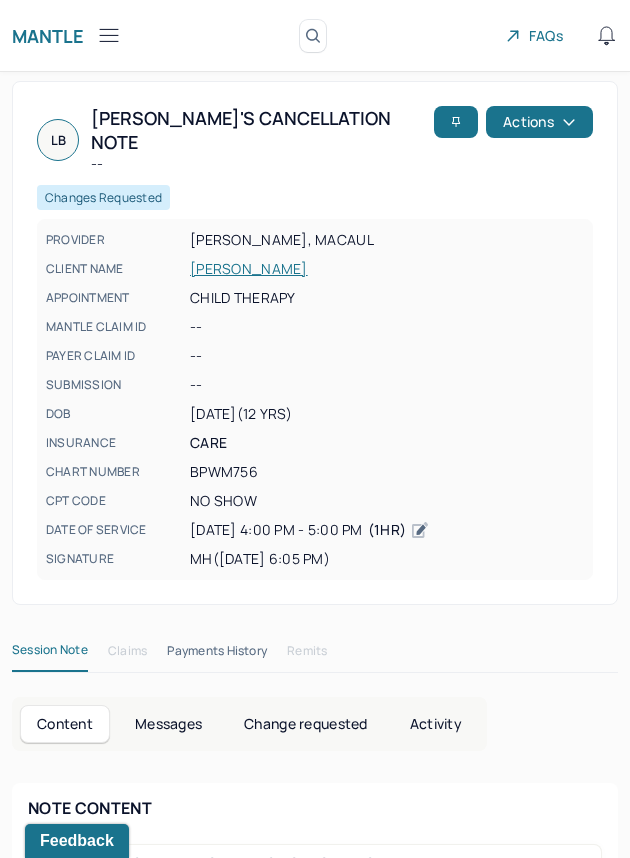 click 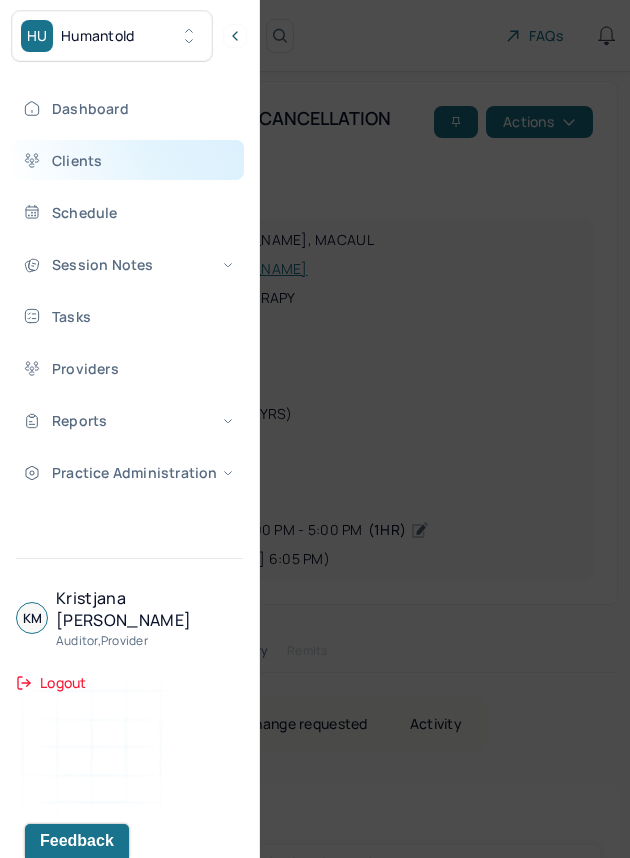 click on "Clients" at bounding box center (128, 160) 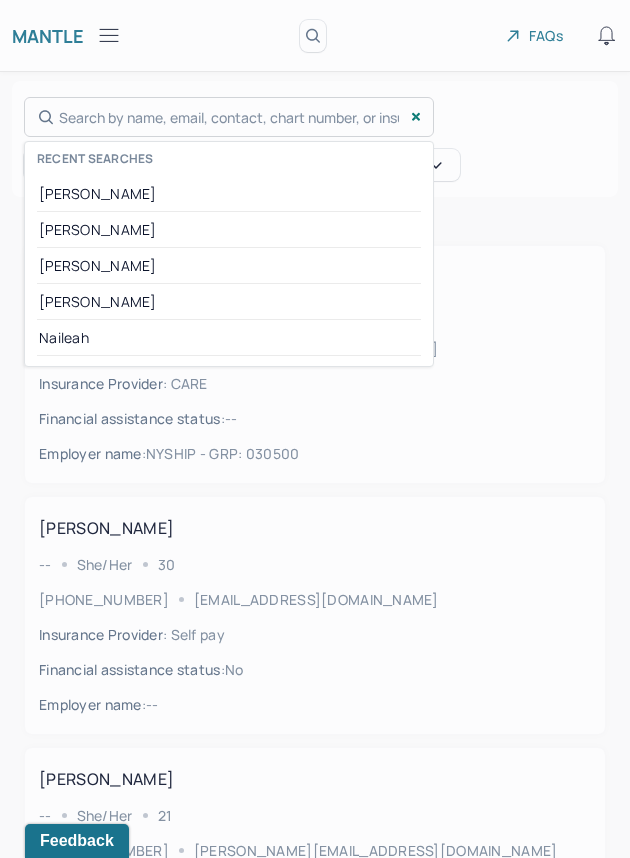 click on "Search by name, email, contact, chart number, or insurance id... Recent searches [PERSON_NAME] [PERSON_NAME] [PERSON_NAME] [PERSON_NAME]" at bounding box center [229, 117] 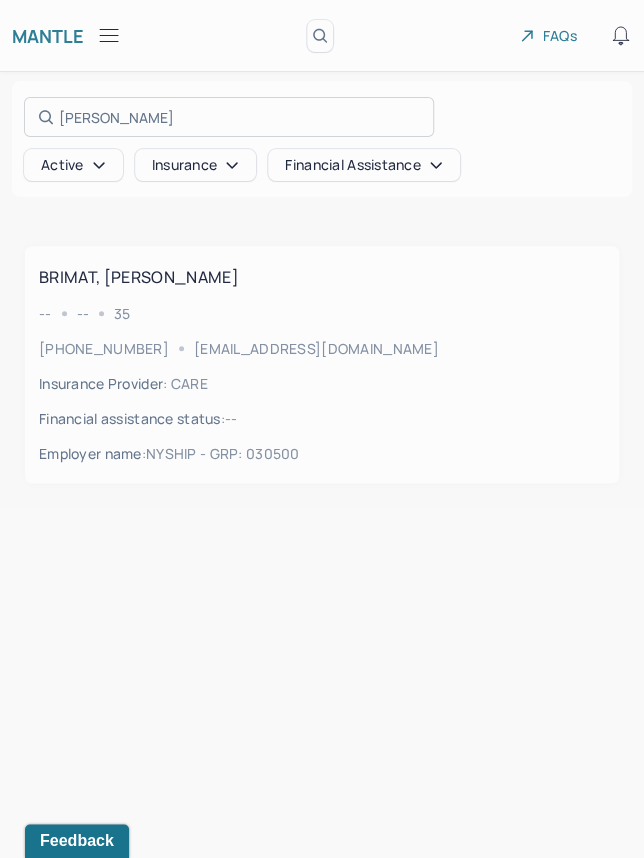 type on "[PERSON_NAME]" 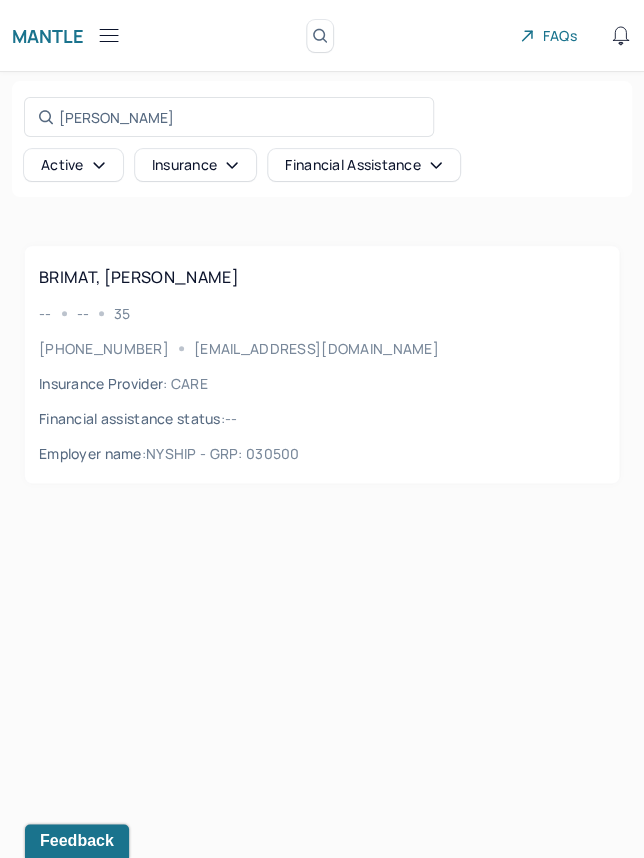 click on "[EMAIL_ADDRESS][DOMAIN_NAME]" at bounding box center (316, 348) 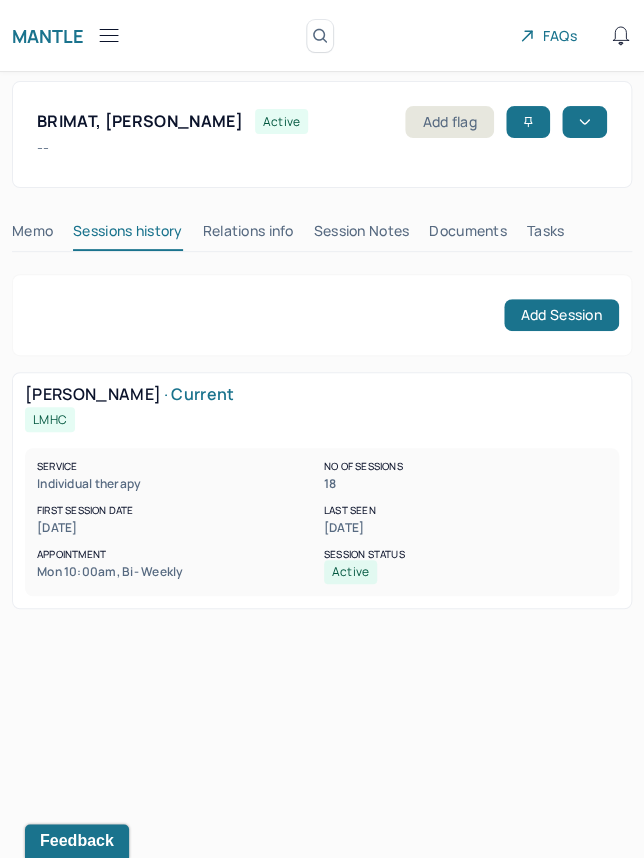 click on "Session Notes" at bounding box center (362, 235) 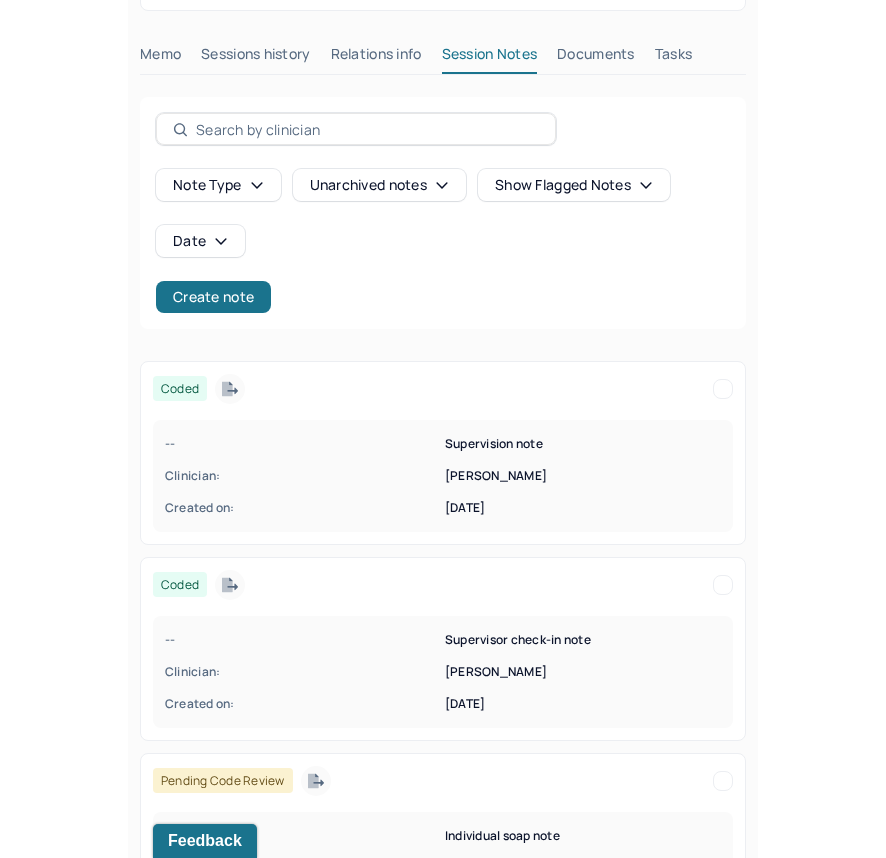 scroll, scrollTop: 178, scrollLeft: 0, axis: vertical 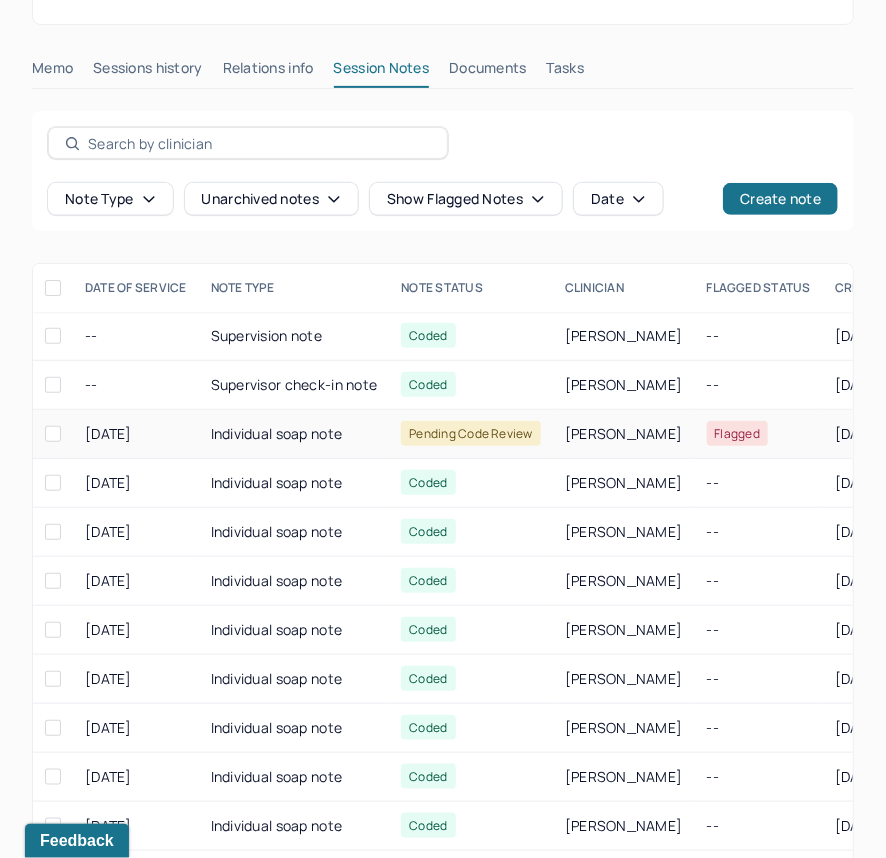 click on "Individual soap note" at bounding box center (294, 434) 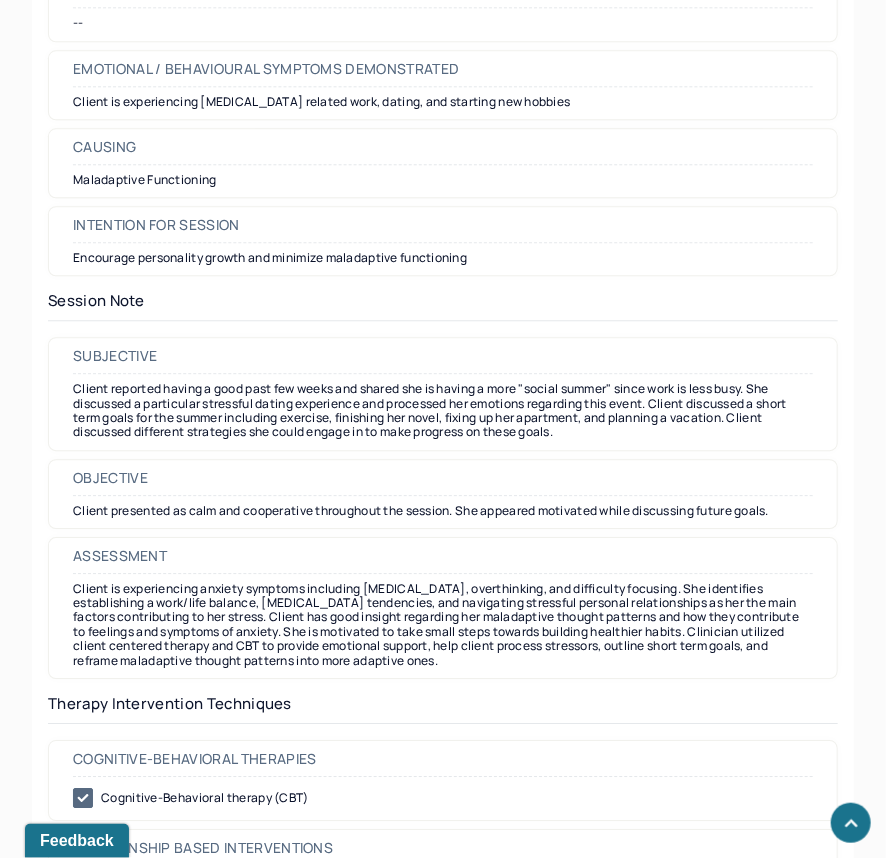 scroll, scrollTop: 1627, scrollLeft: 0, axis: vertical 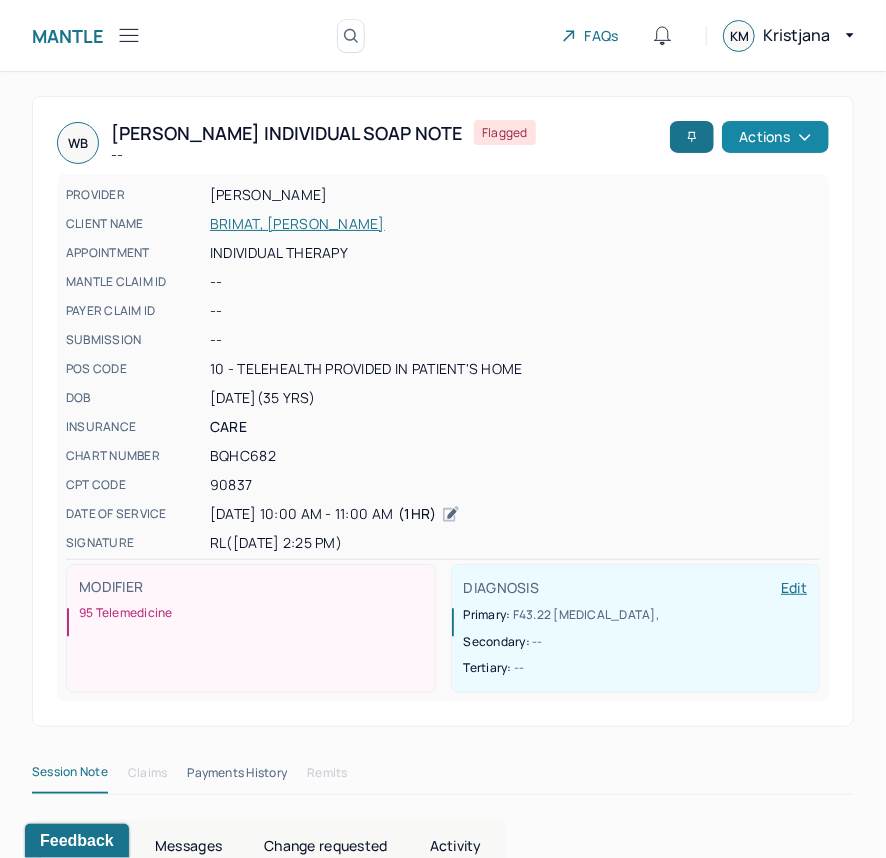 click on "Actions" at bounding box center (775, 137) 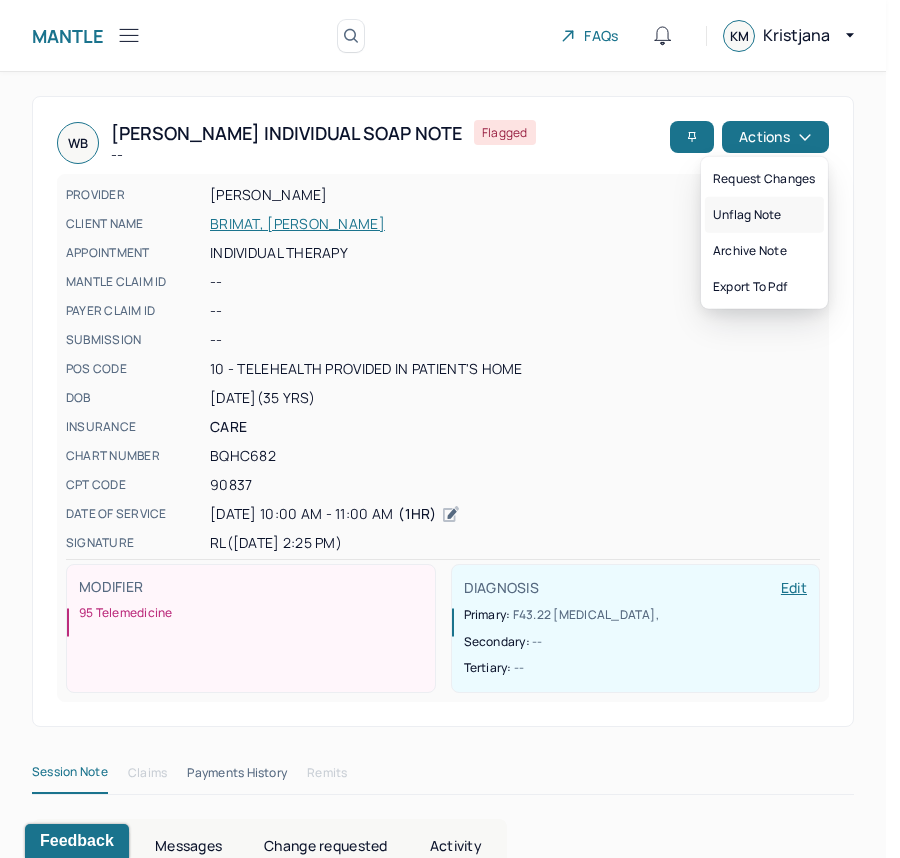 click on "Unflag note" at bounding box center [764, 215] 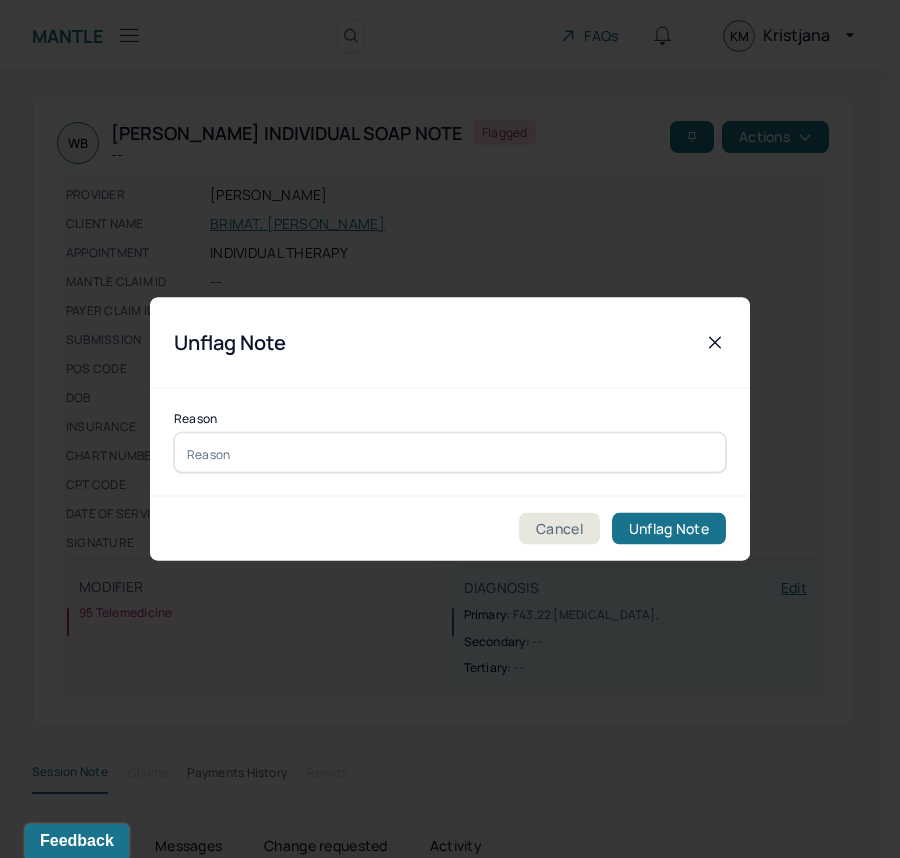 click at bounding box center [450, 453] 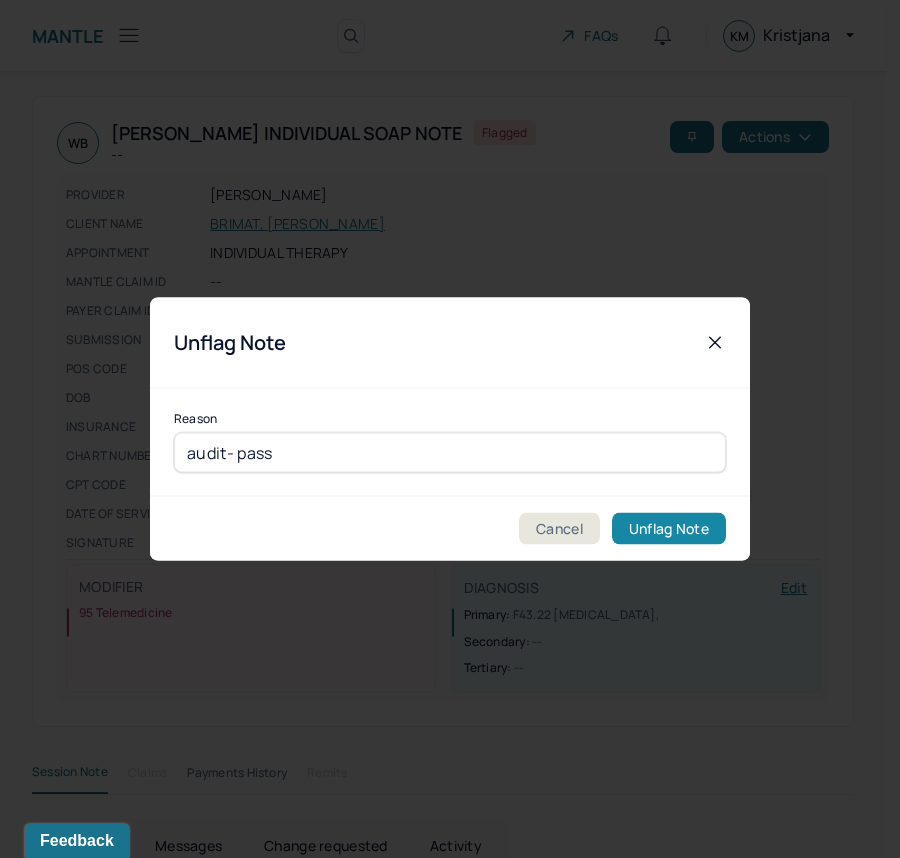 click on "Unflag Note" at bounding box center [669, 529] 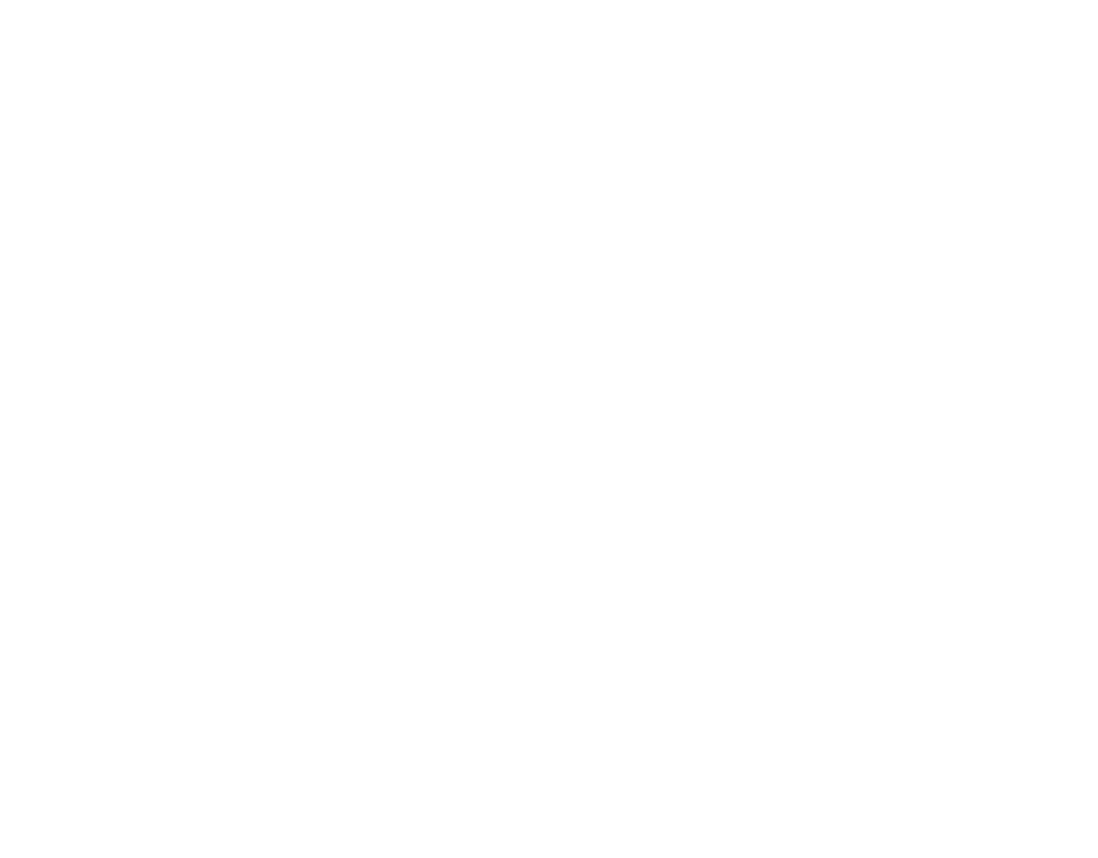 scroll, scrollTop: 0, scrollLeft: 0, axis: both 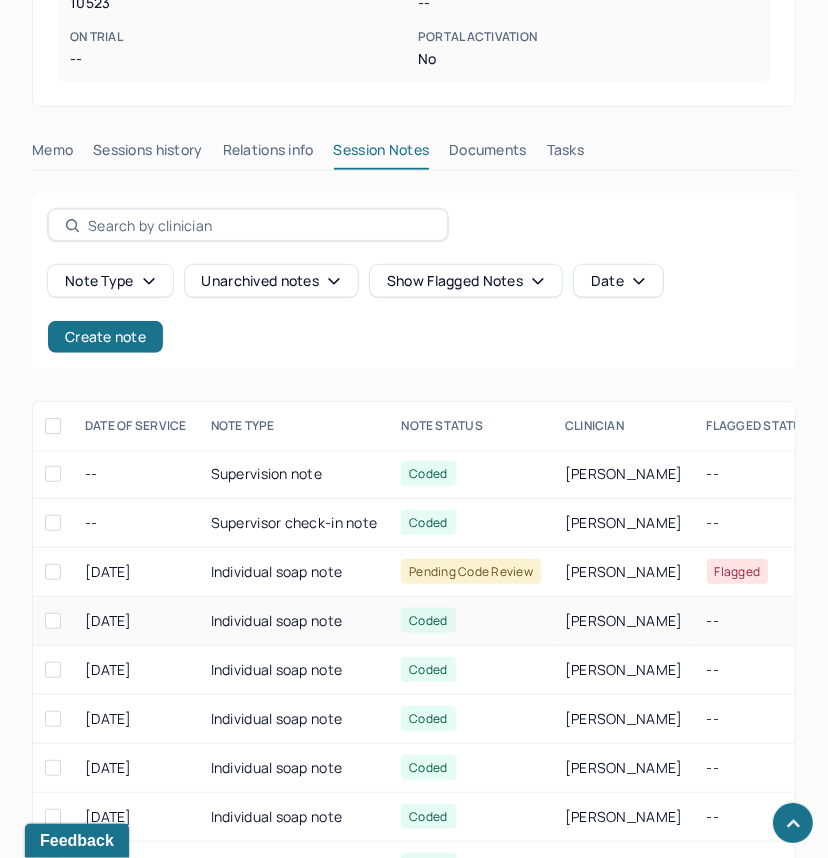click on "Individual soap note" at bounding box center (294, 621) 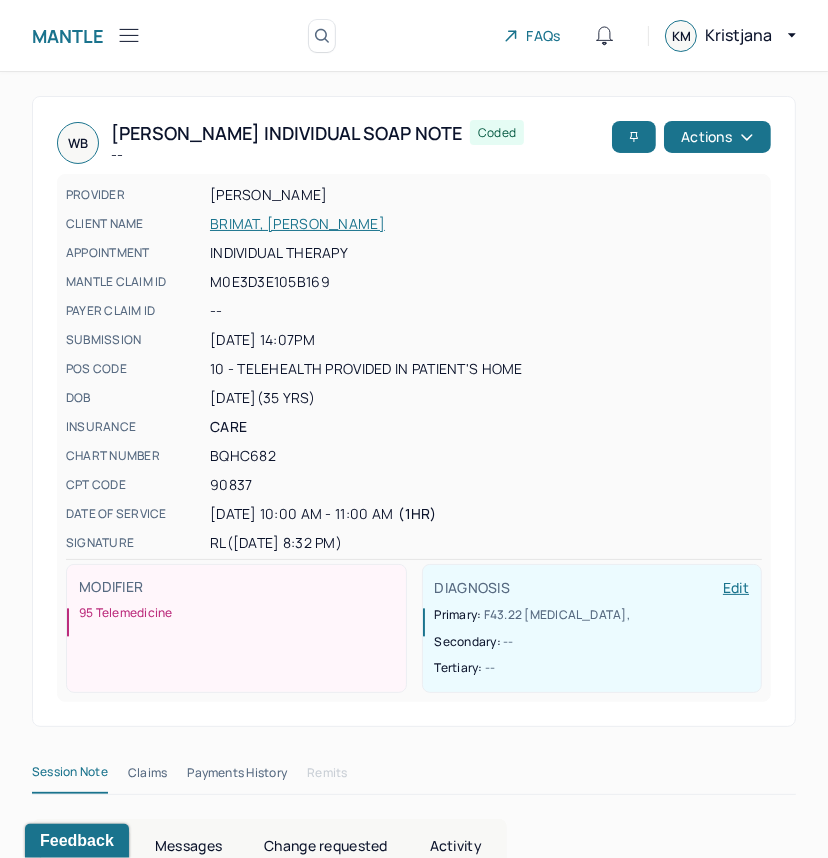 click on "RL  (06/23/2025, 8:32 PM)" at bounding box center (486, 543) 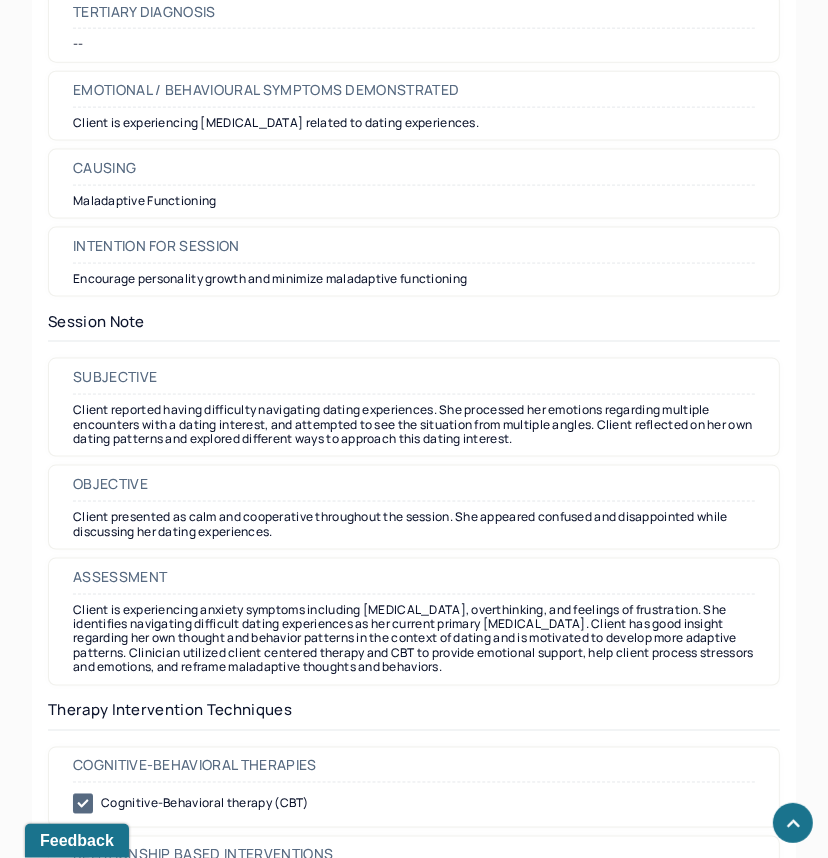 scroll, scrollTop: 1610, scrollLeft: 0, axis: vertical 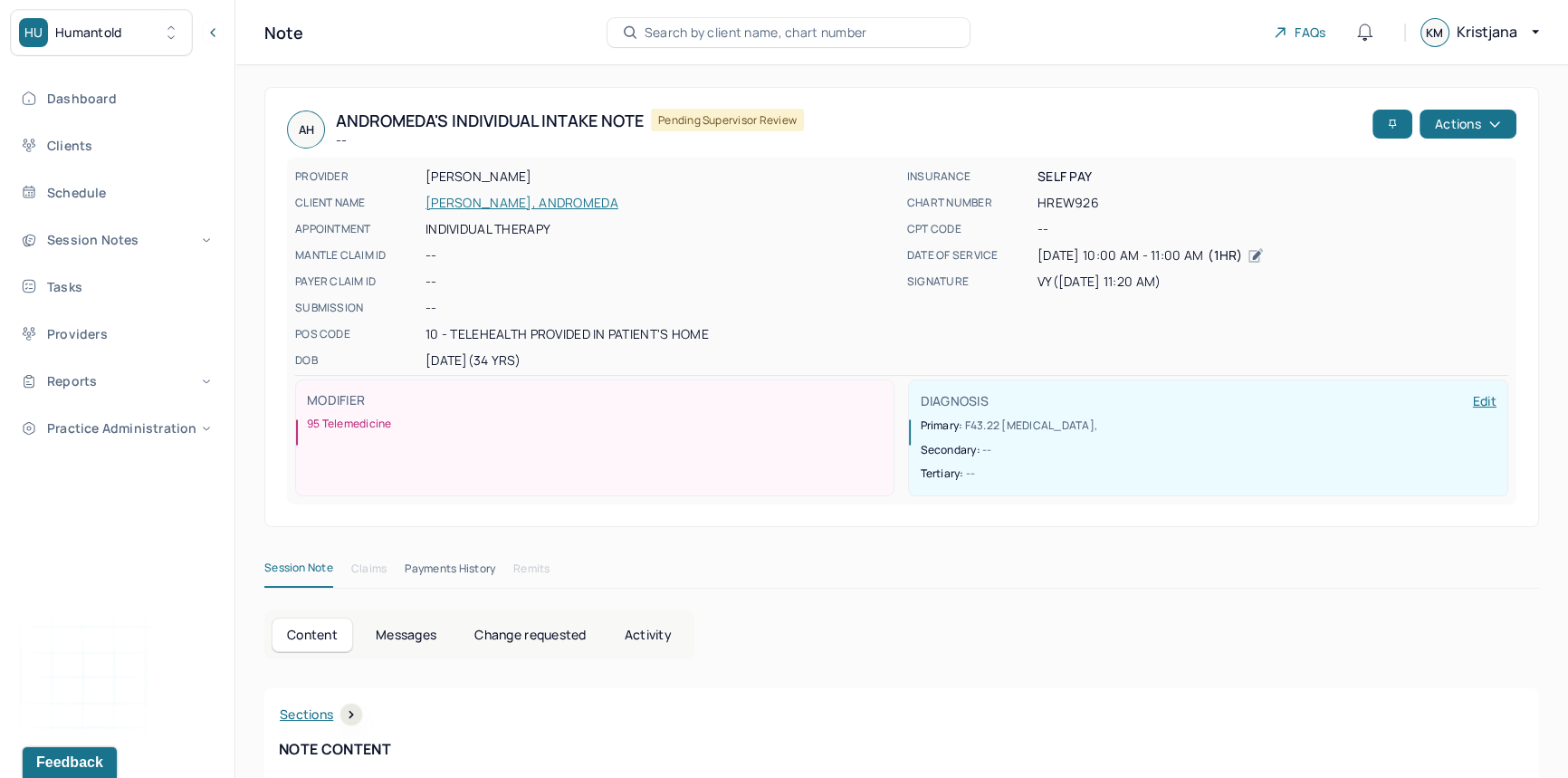 click on "Change requested" at bounding box center (530, 635) 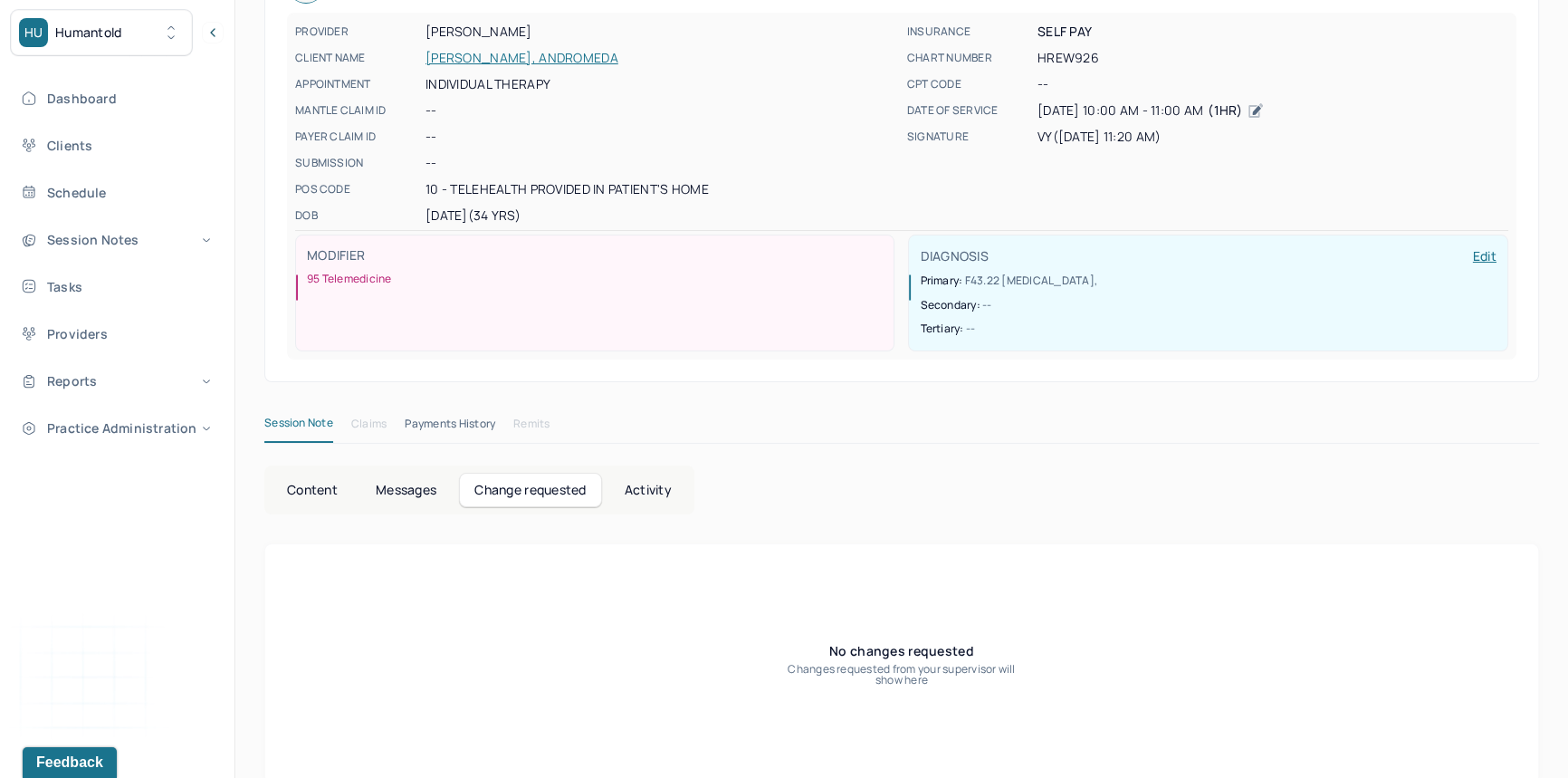 scroll, scrollTop: 171, scrollLeft: 0, axis: vertical 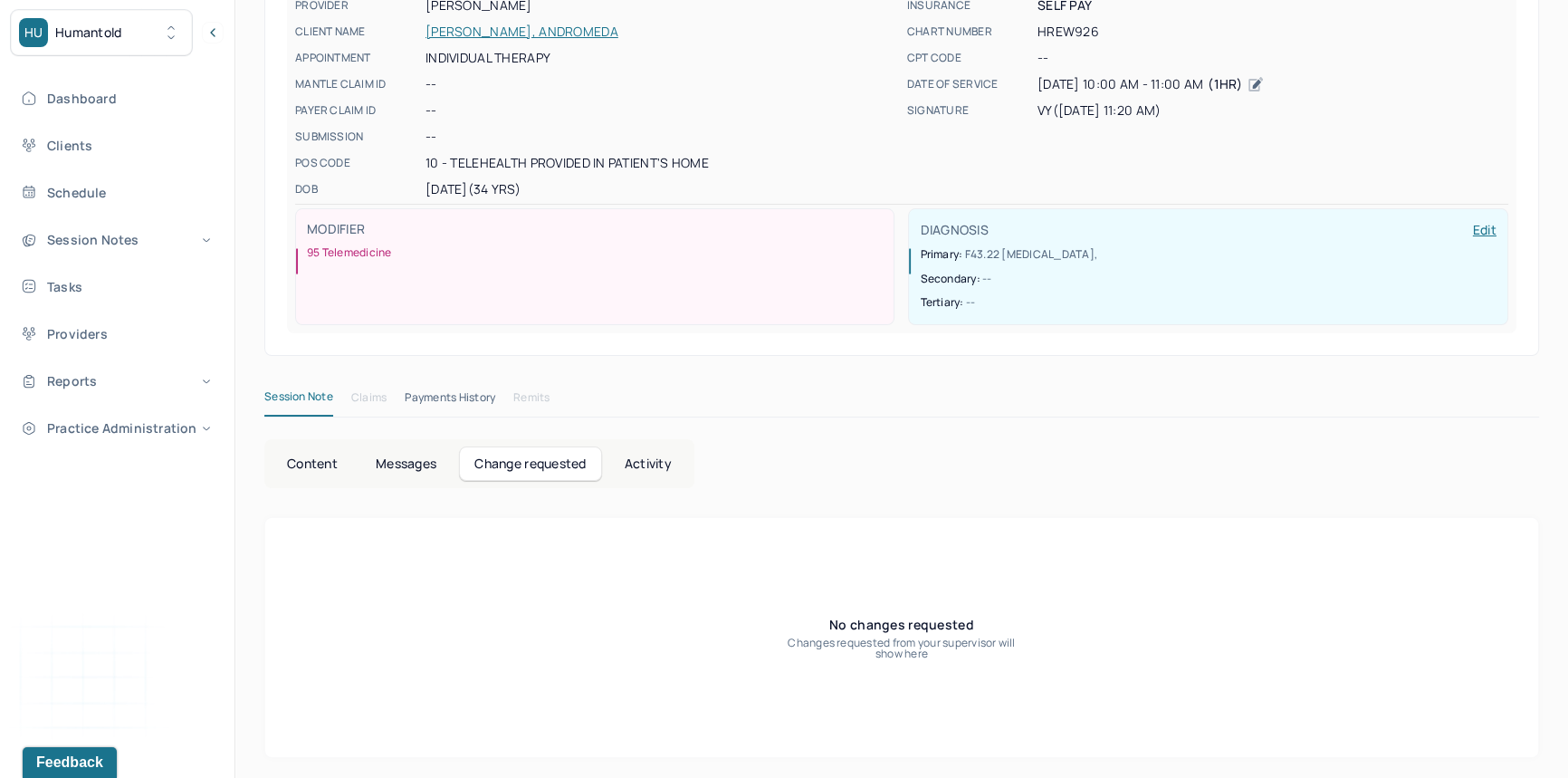 click on "Content" at bounding box center (312, 464) 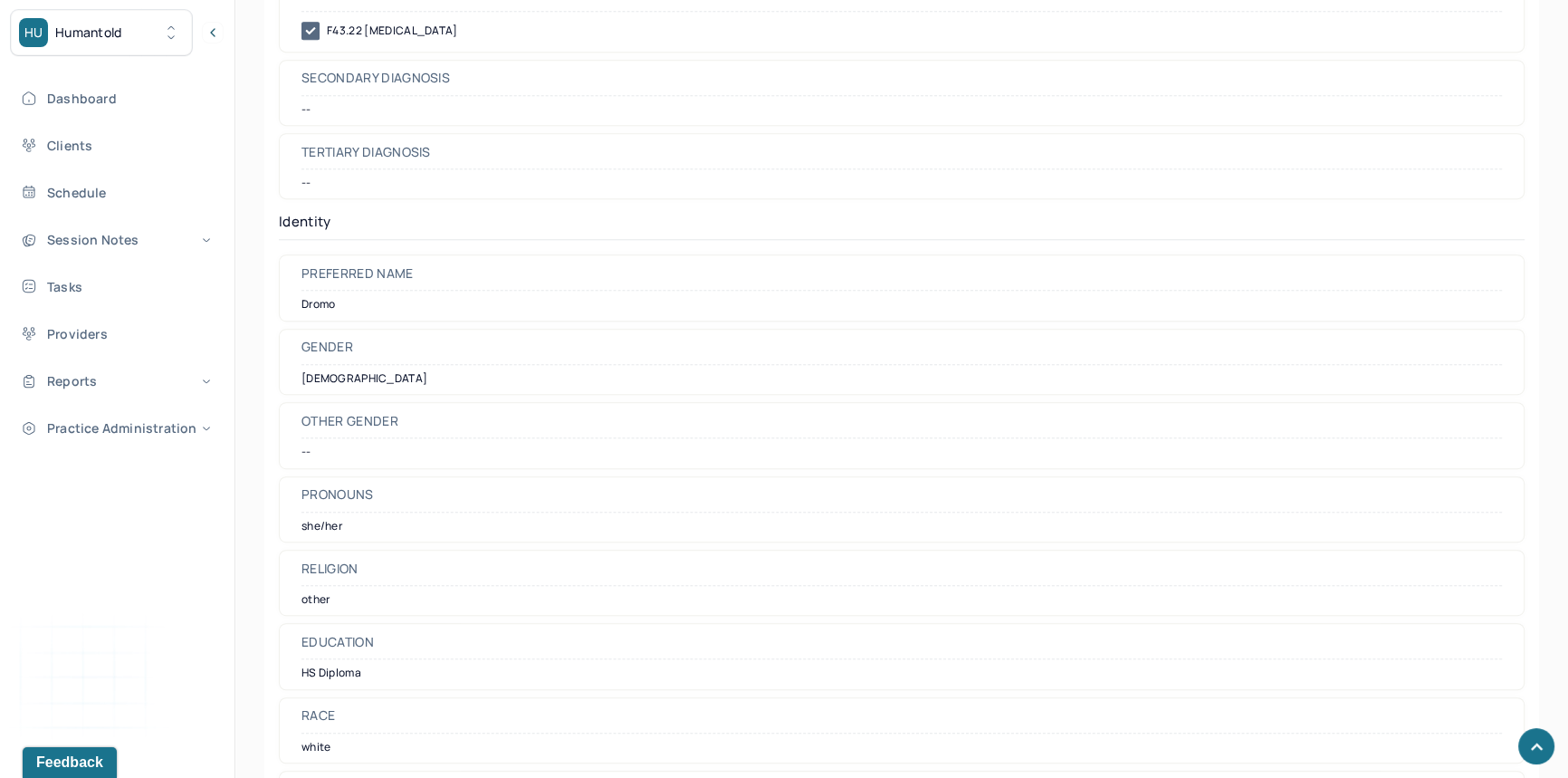 scroll, scrollTop: 1205, scrollLeft: 0, axis: vertical 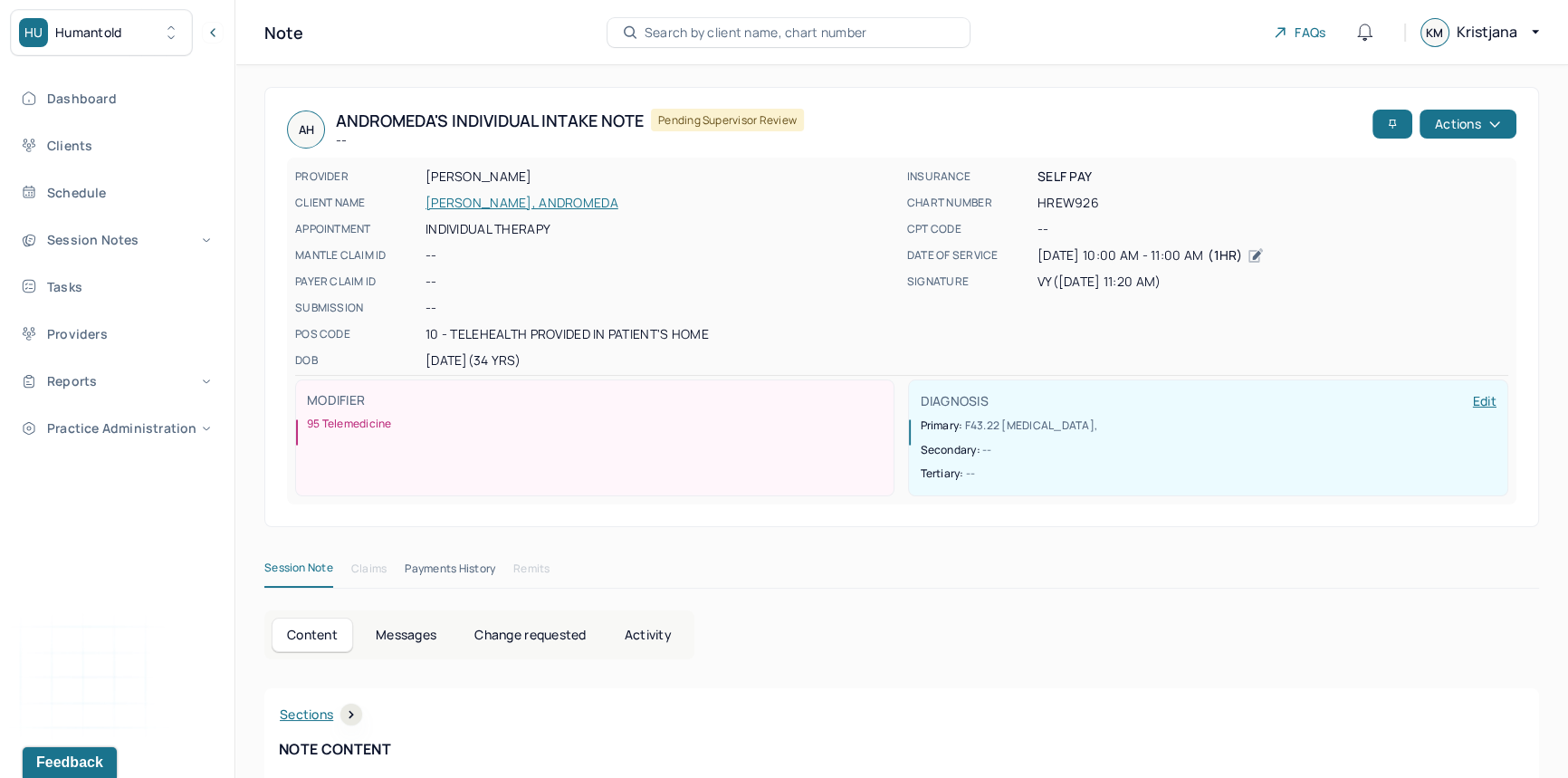 click on "Change requested" at bounding box center [530, 635] 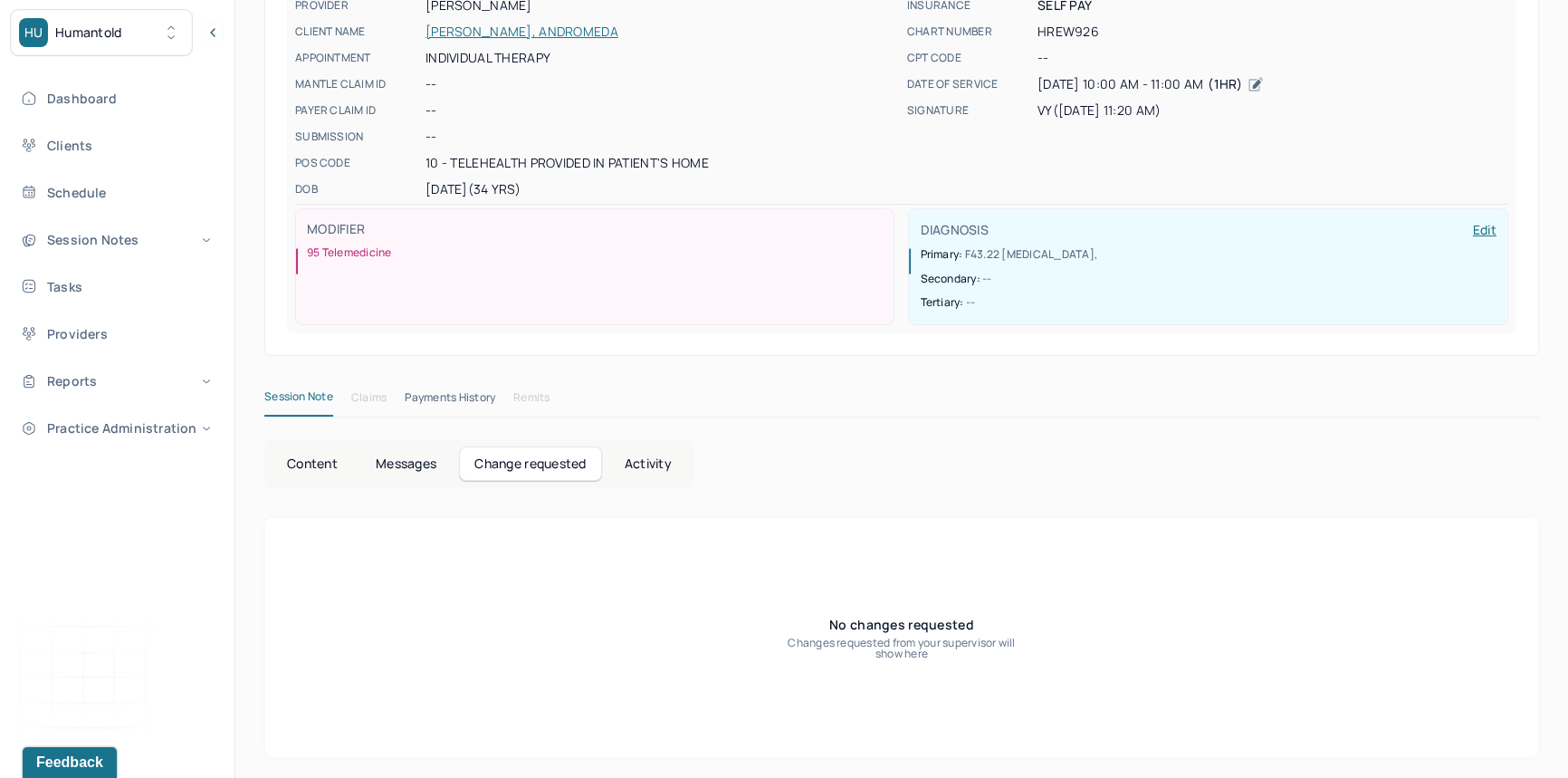 scroll, scrollTop: 0, scrollLeft: 0, axis: both 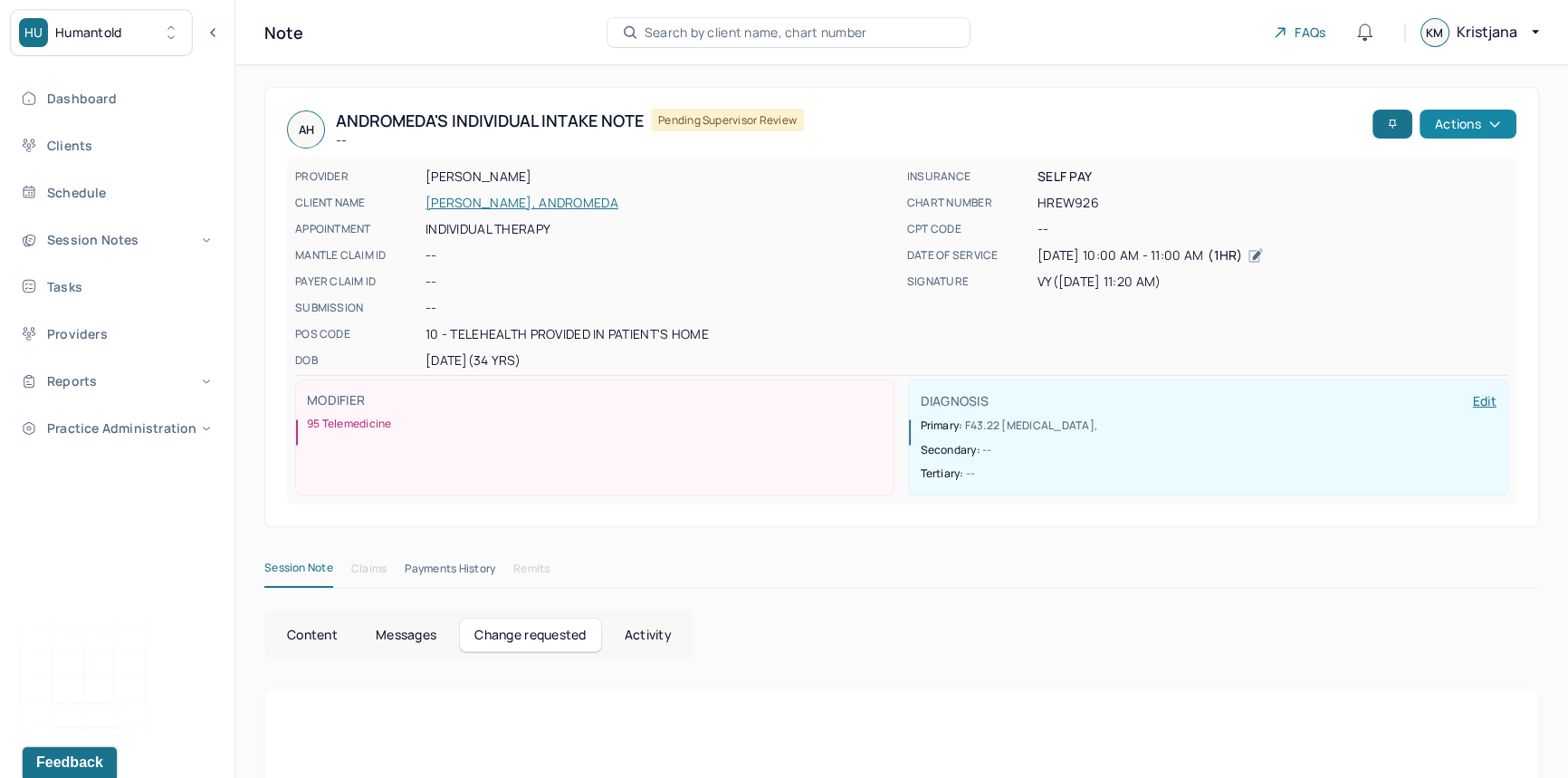 click on "Actions" at bounding box center (1468, 124) 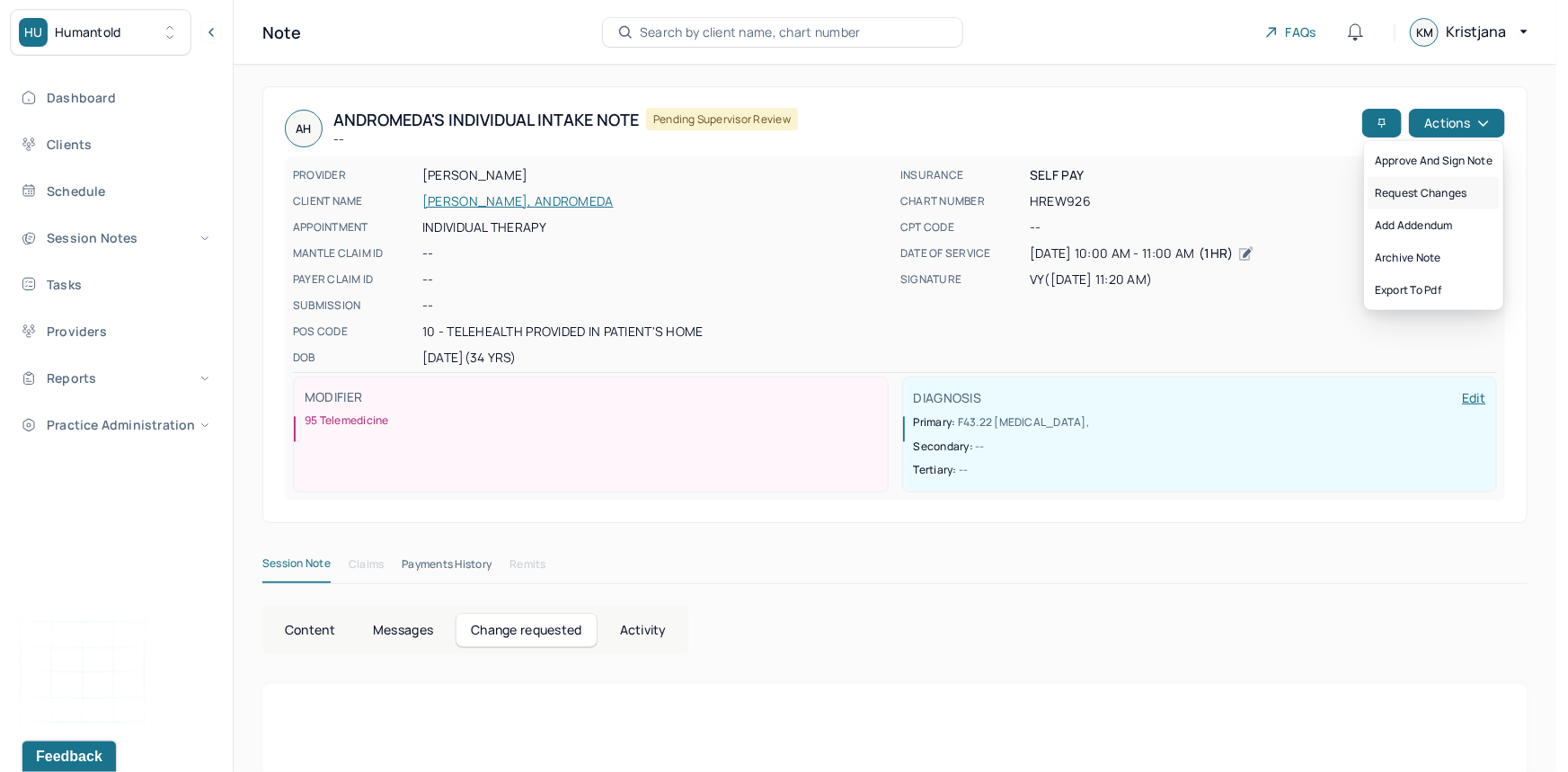 click on "Request changes" at bounding box center (1433, 193) 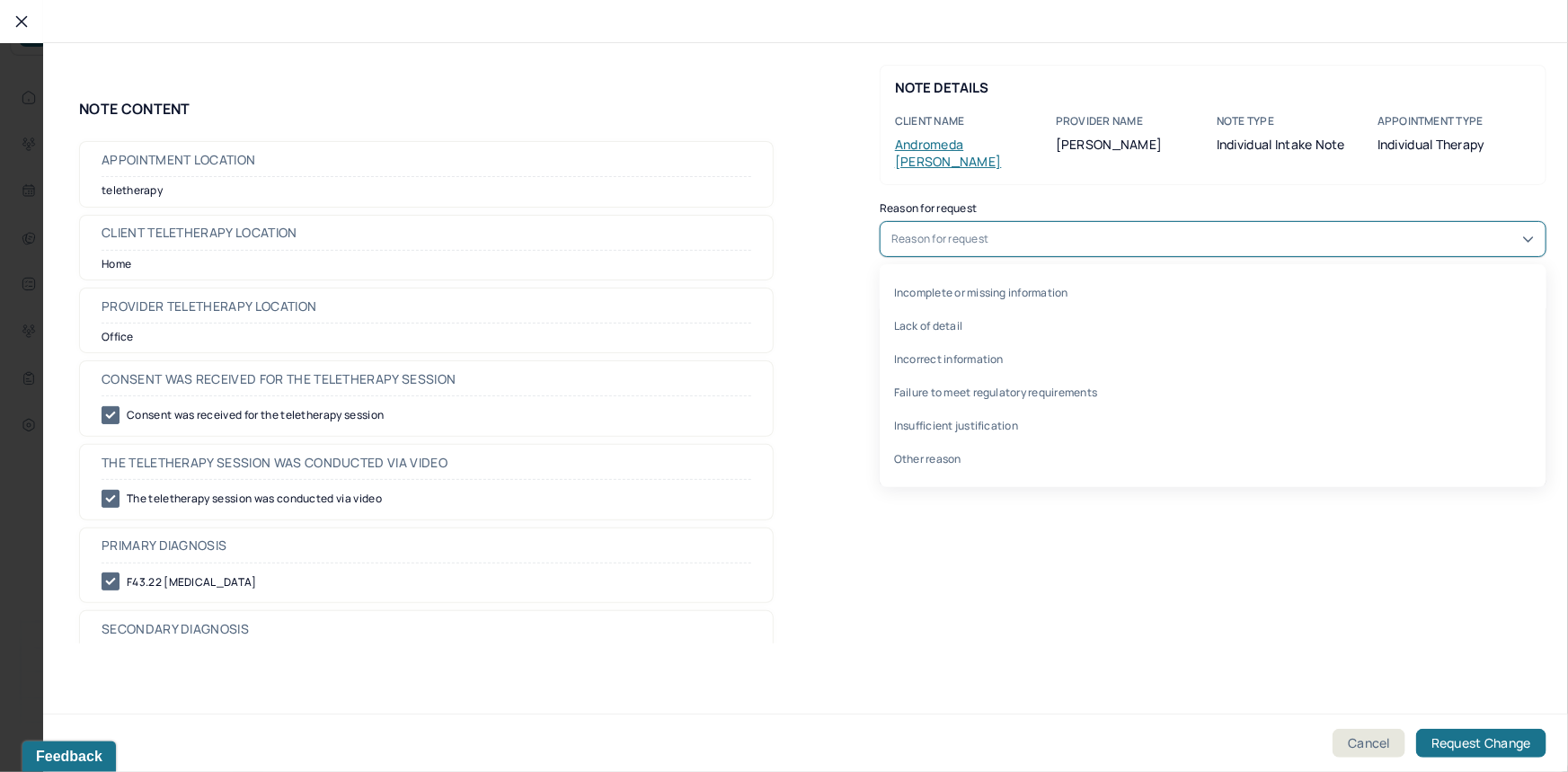 click on "Reason for request" at bounding box center (1213, 239) 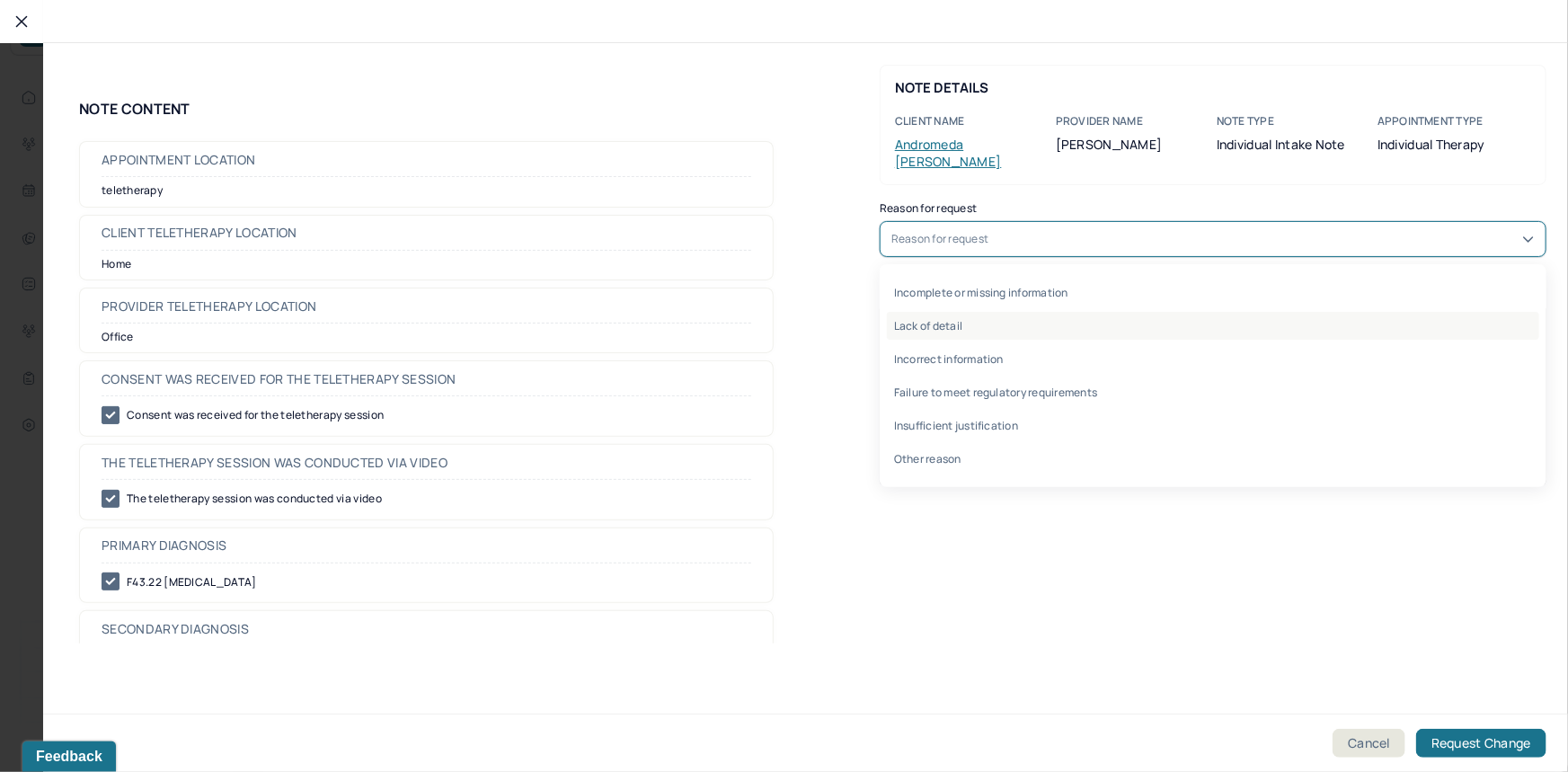 click on "Lack of detail" at bounding box center (1213, 325) 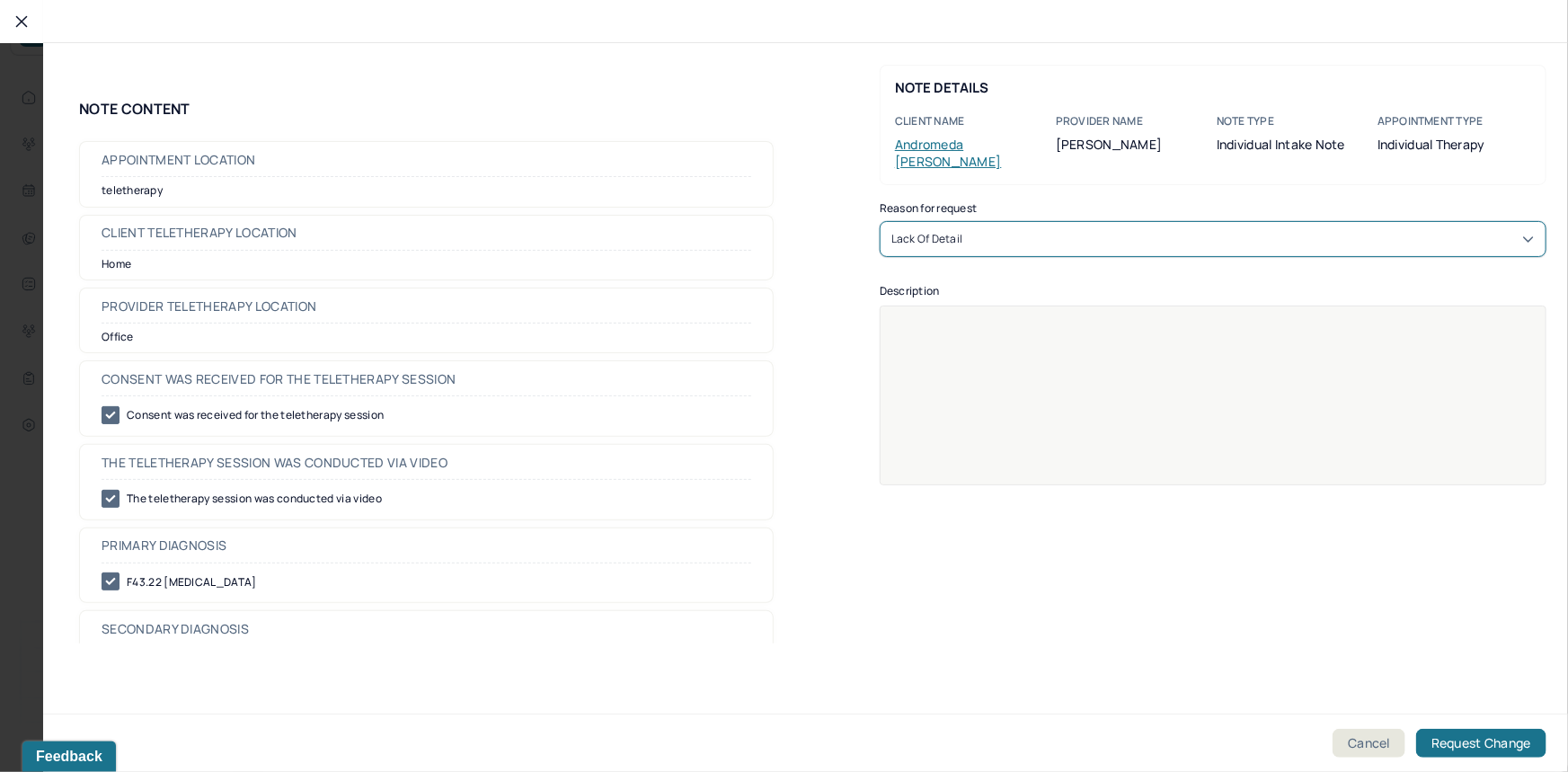 click at bounding box center (1213, 407) 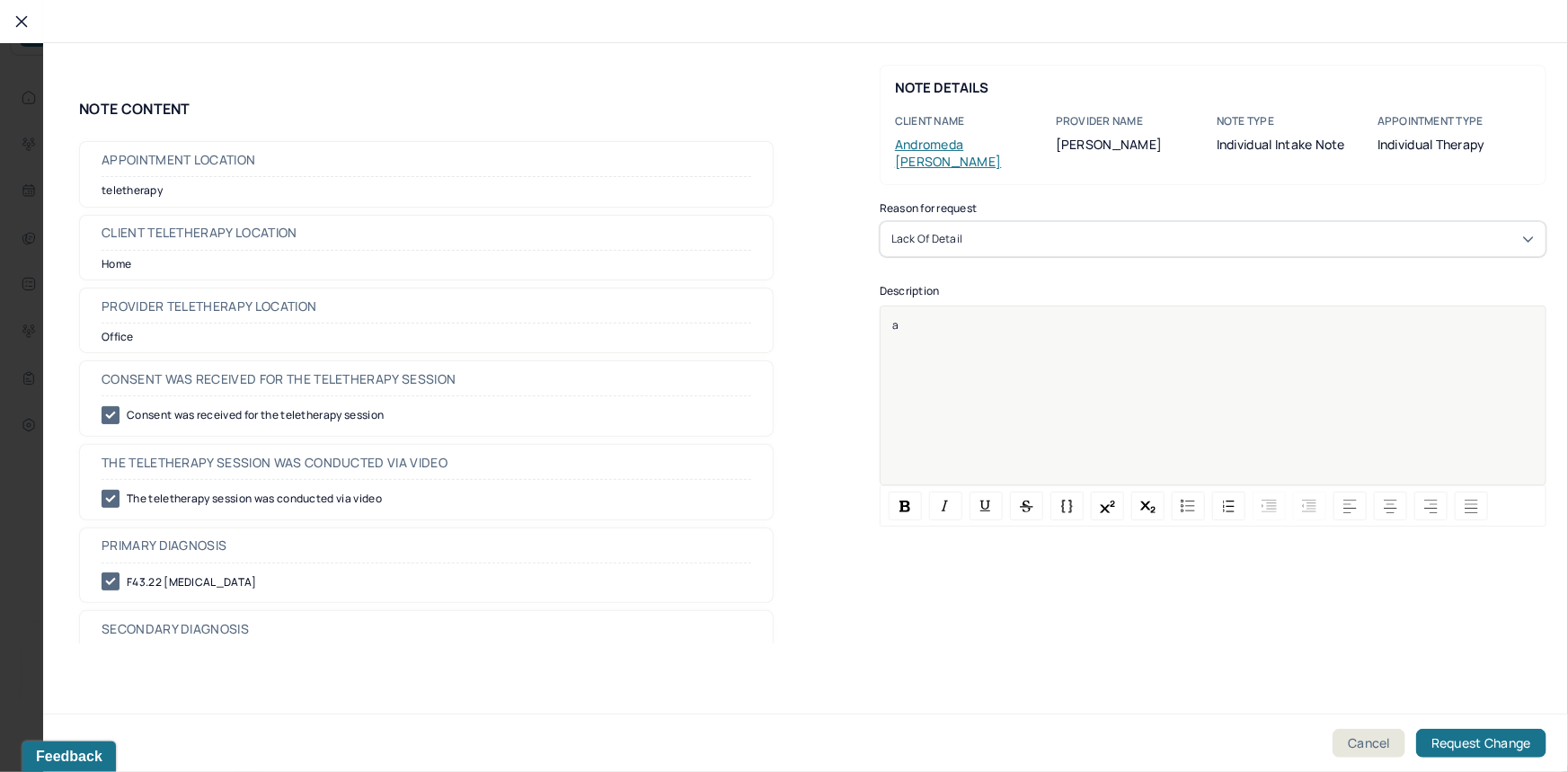 type 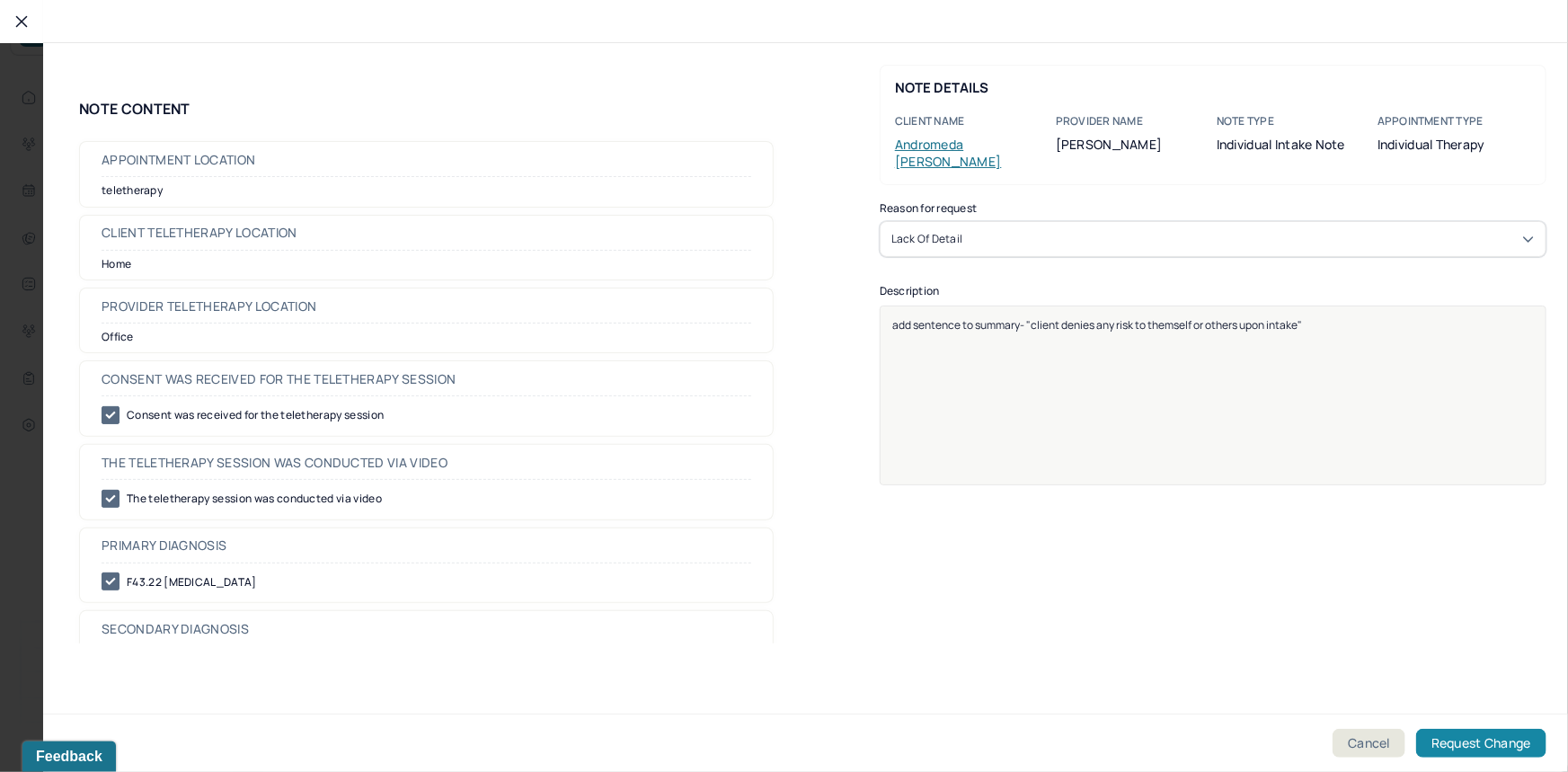 click on "Request Change" at bounding box center (1481, 743) 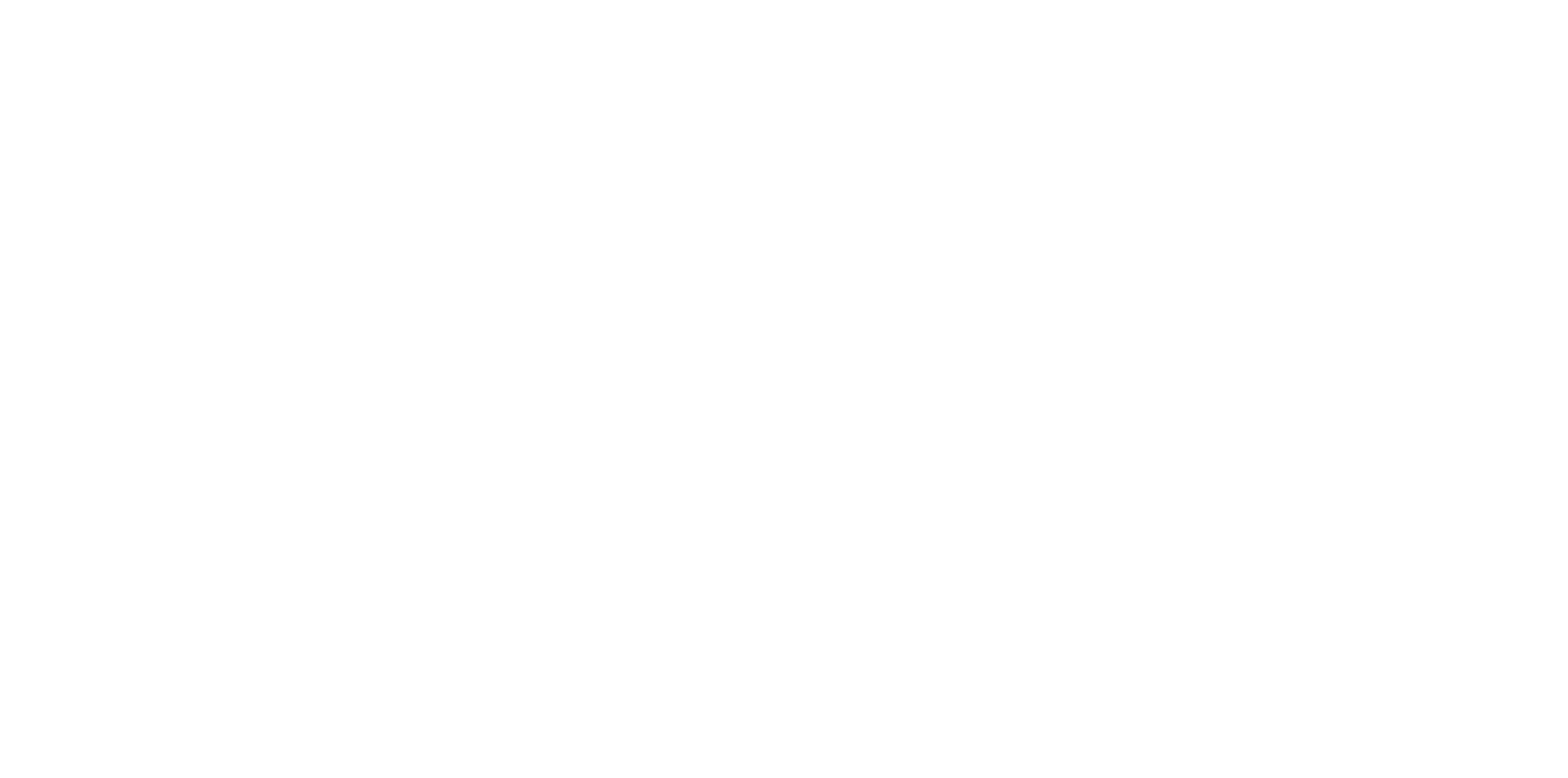scroll, scrollTop: 0, scrollLeft: 0, axis: both 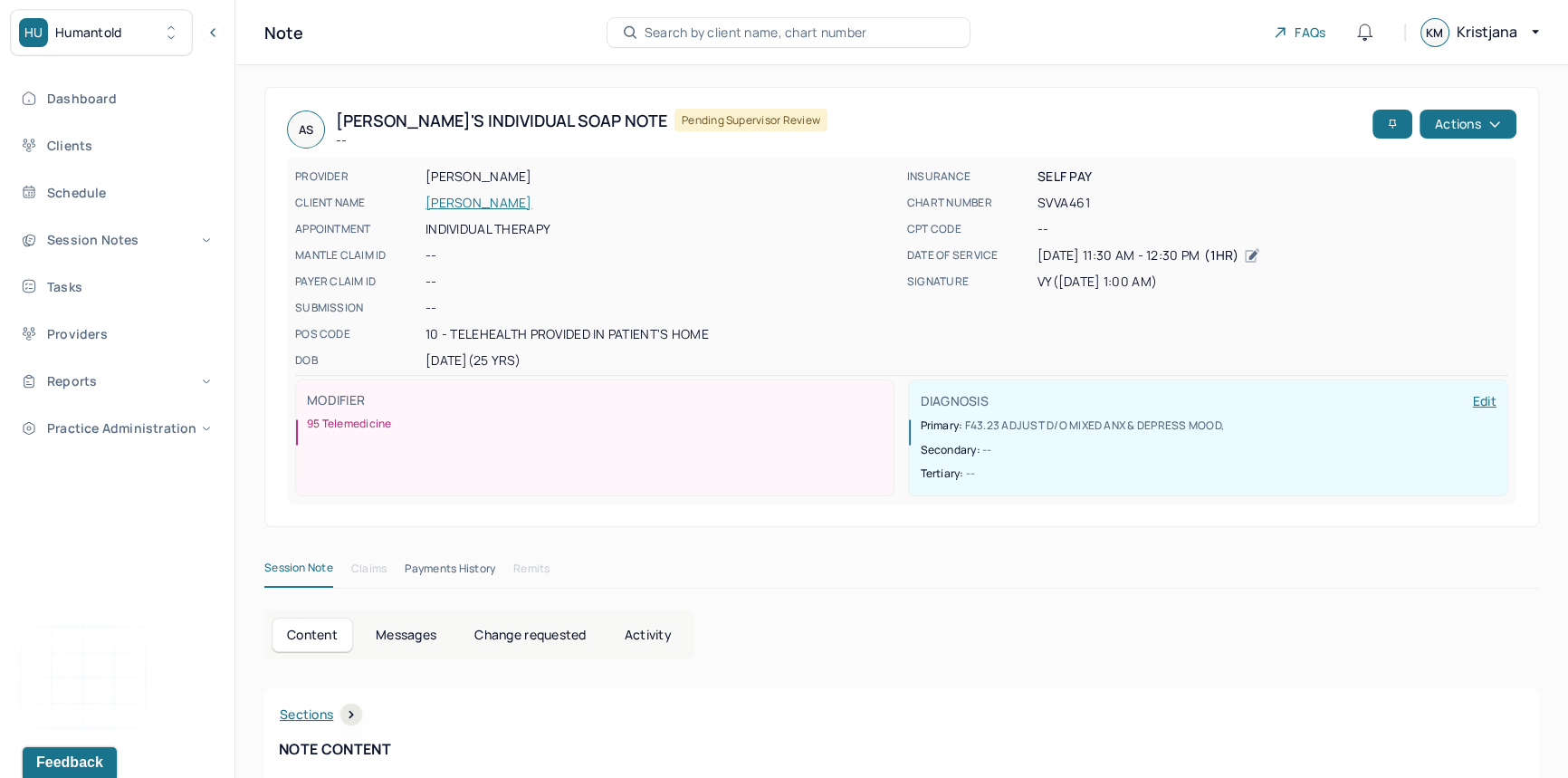 click on "Change requested" at bounding box center [530, 635] 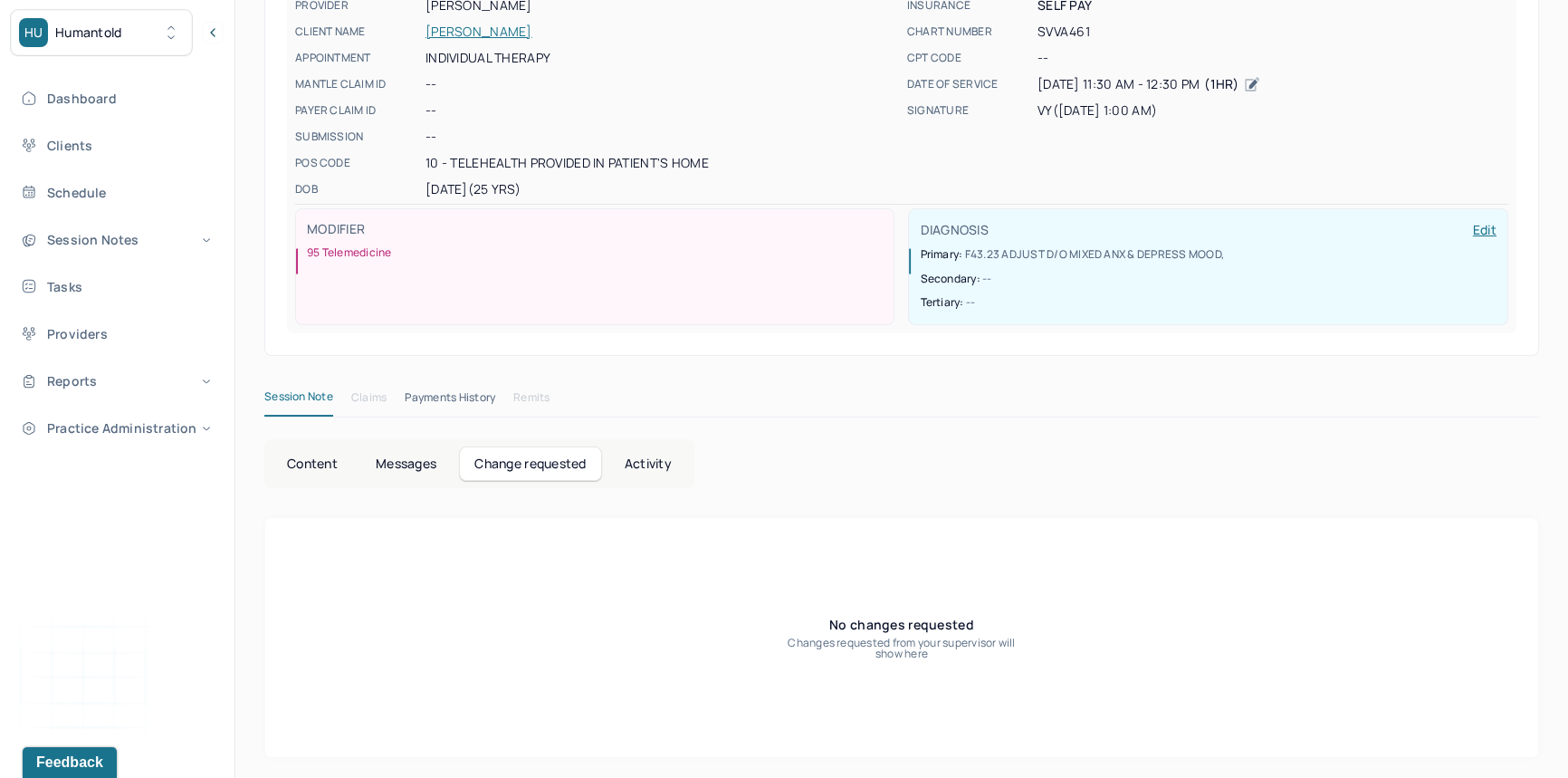 scroll, scrollTop: 0, scrollLeft: 0, axis: both 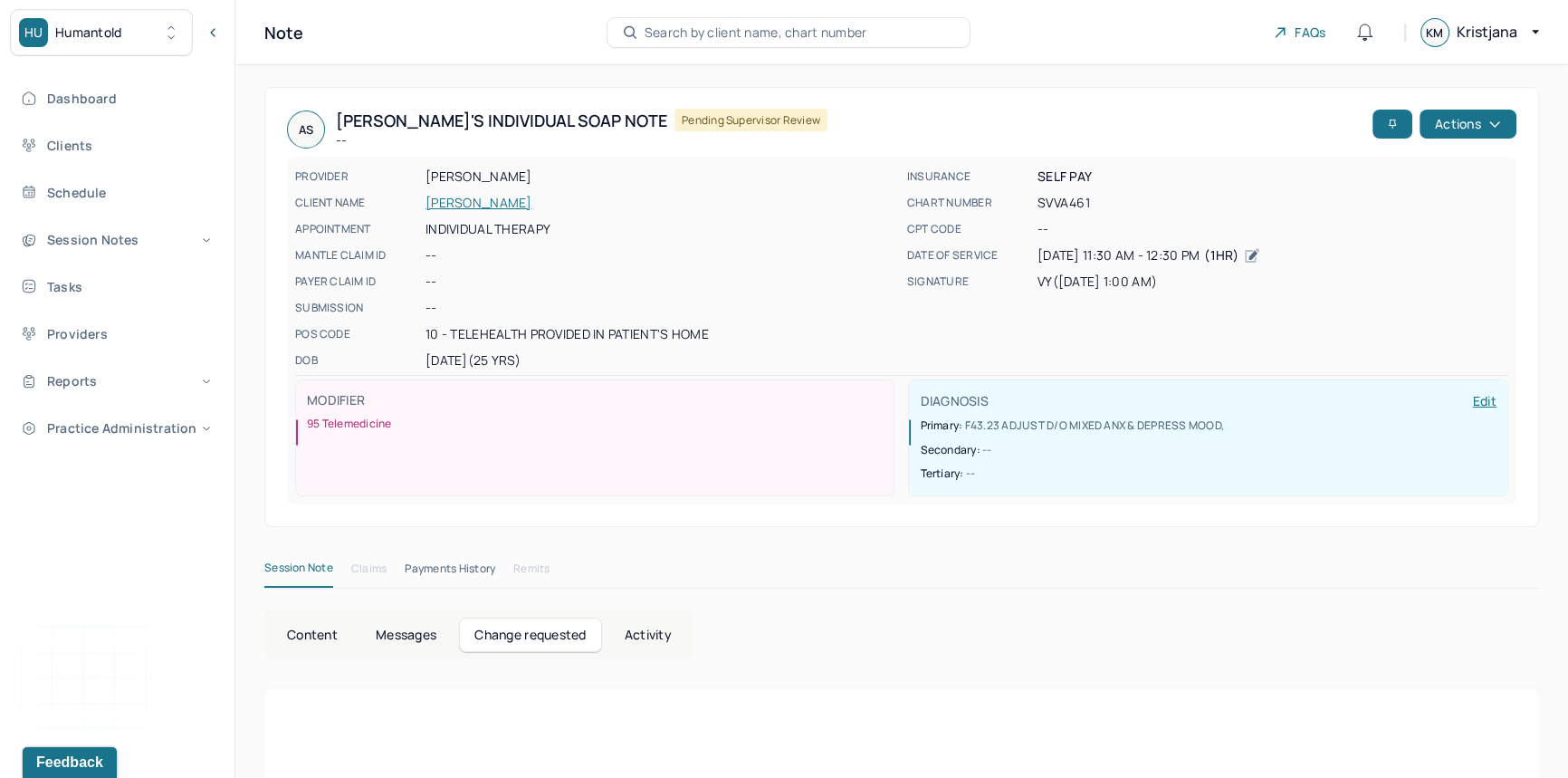 click on "Content" at bounding box center (312, 635) 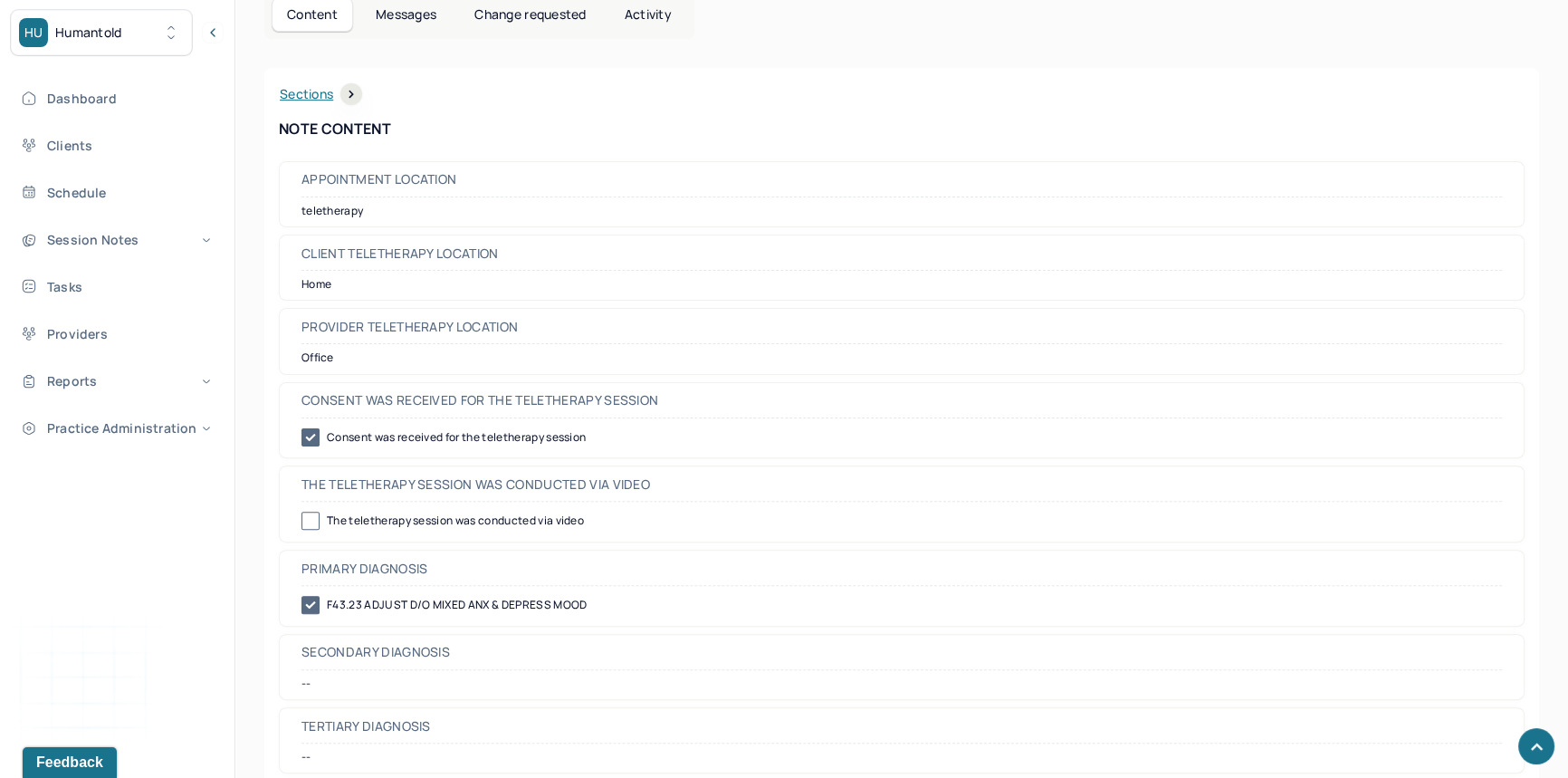 scroll, scrollTop: 606, scrollLeft: 0, axis: vertical 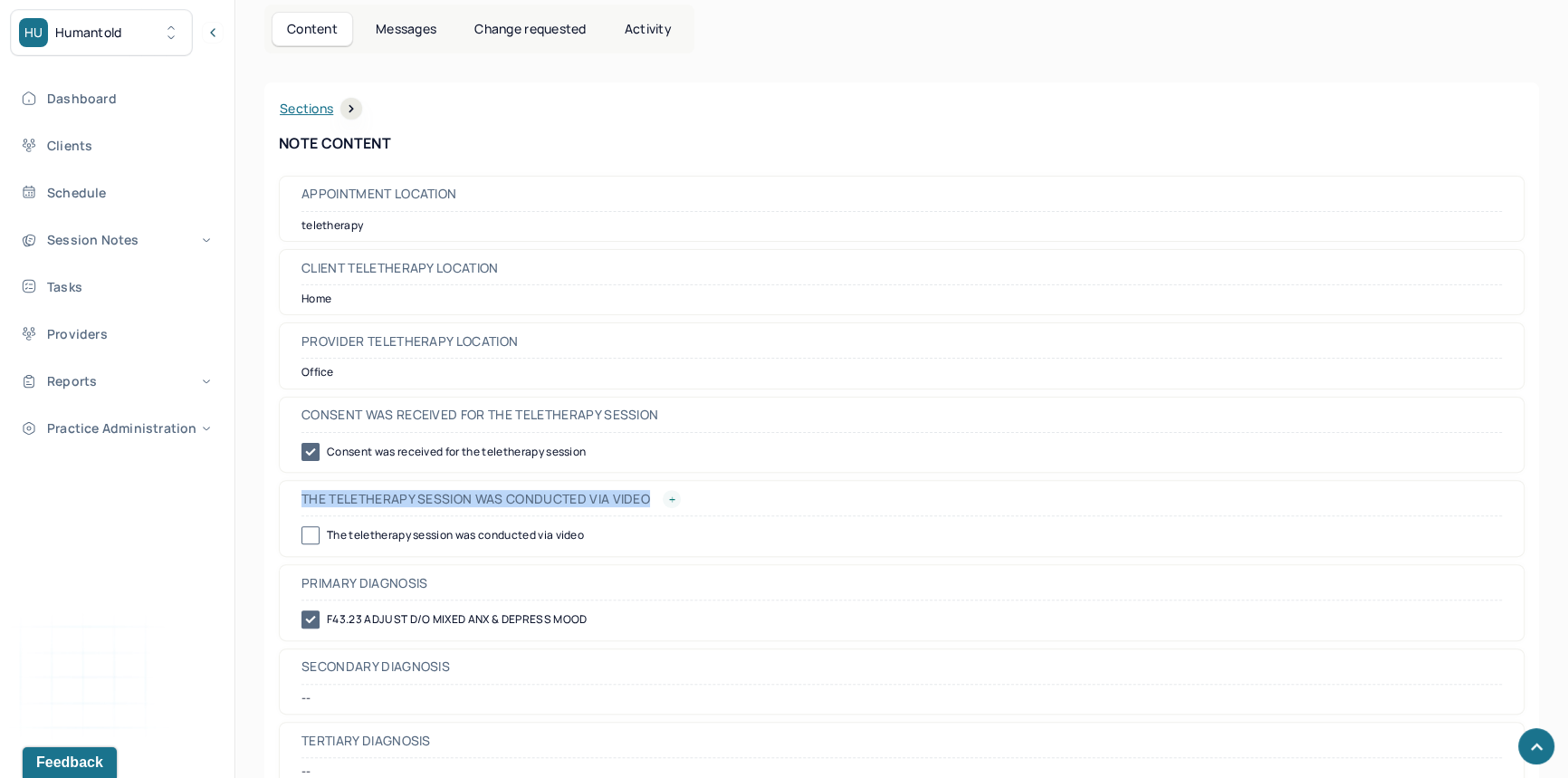 drag, startPoint x: 299, startPoint y: 497, endPoint x: 647, endPoint y: 494, distance: 348.01293 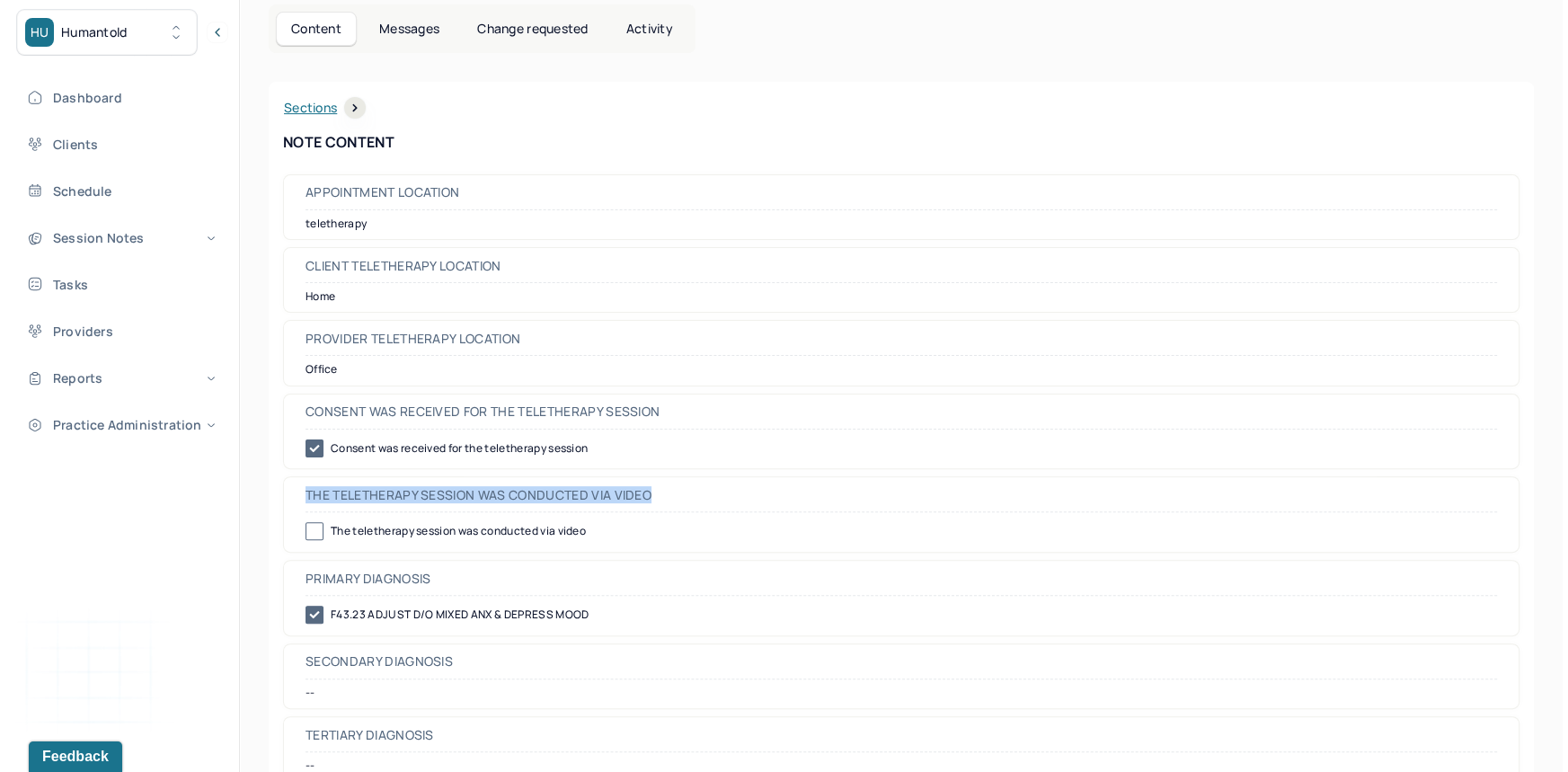 scroll, scrollTop: 0, scrollLeft: 0, axis: both 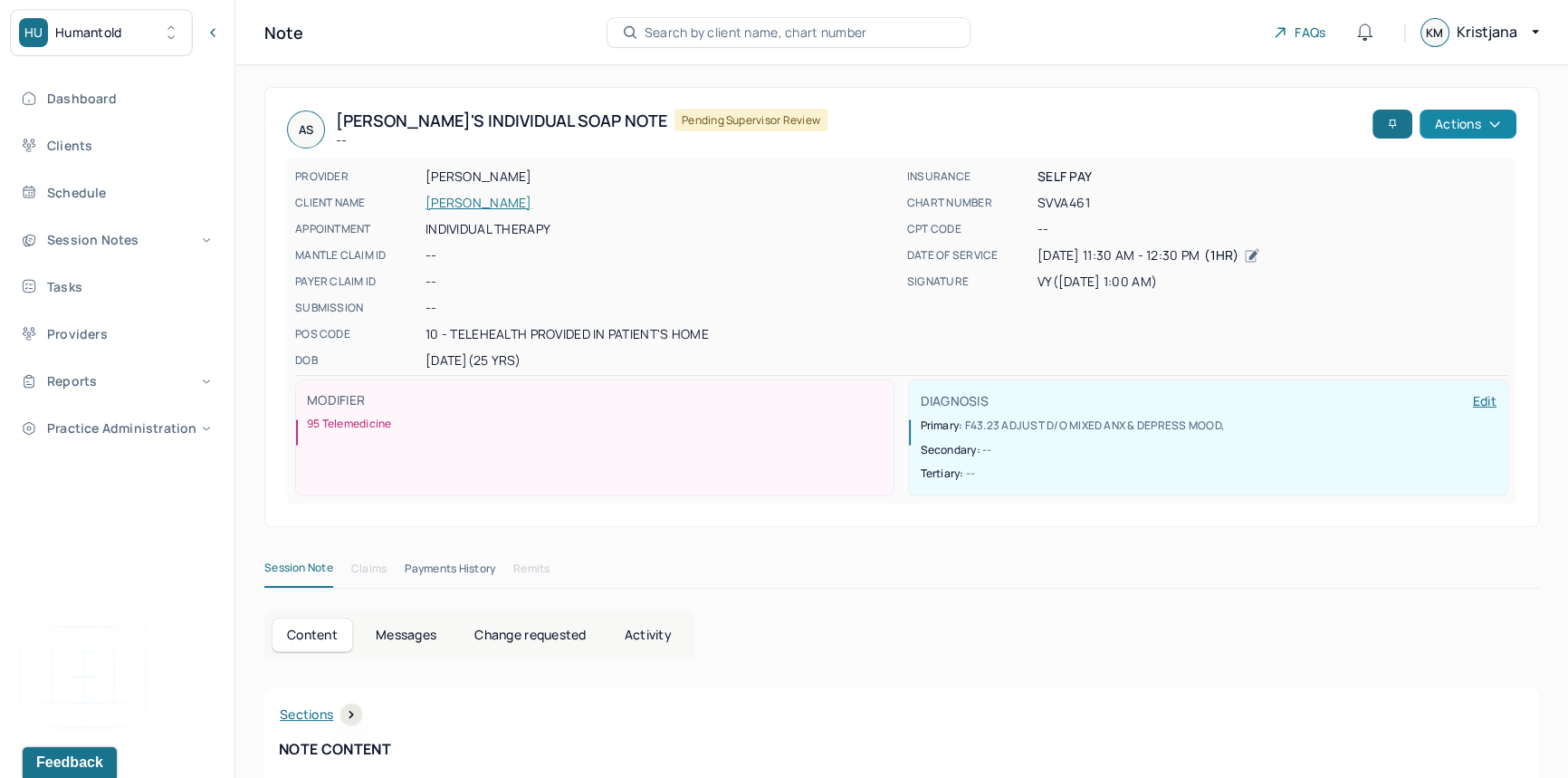 click on "AS Amanda's   Individual soap note -- Pending supervisor review       Actions" at bounding box center [902, 130] 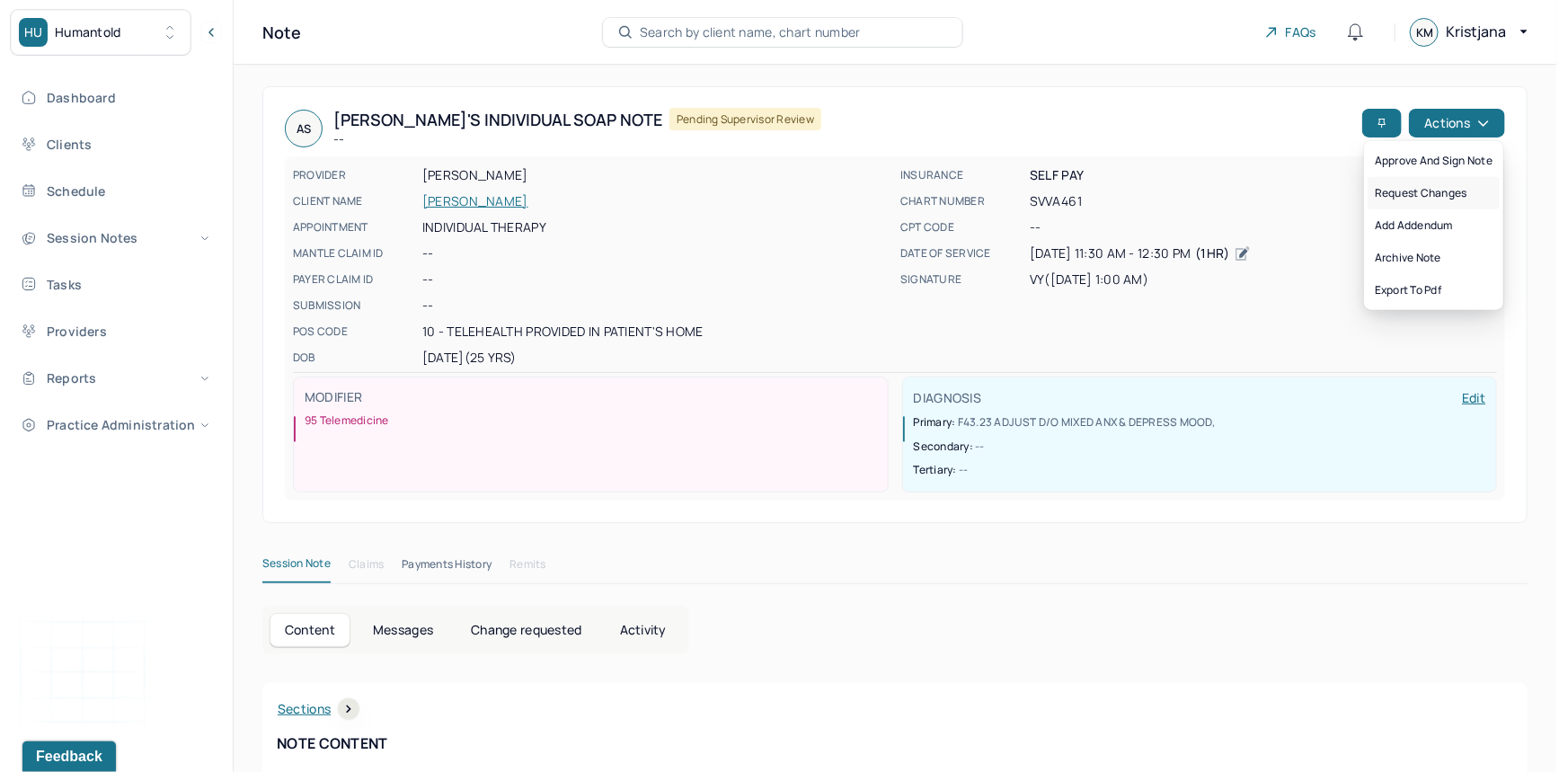 click on "Request changes" at bounding box center (1433, 193) 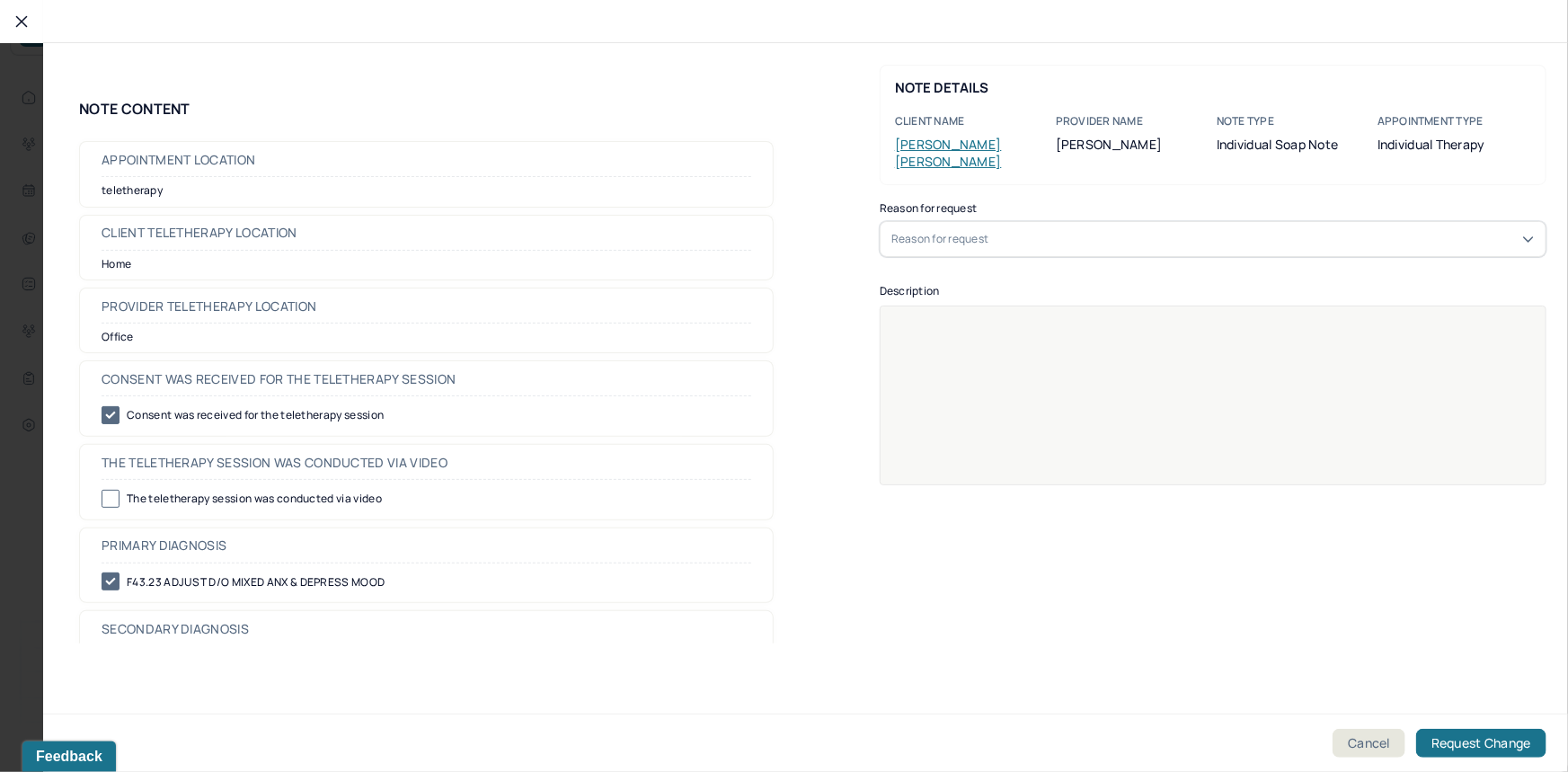 click on "Reason for request" at bounding box center [1213, 239] 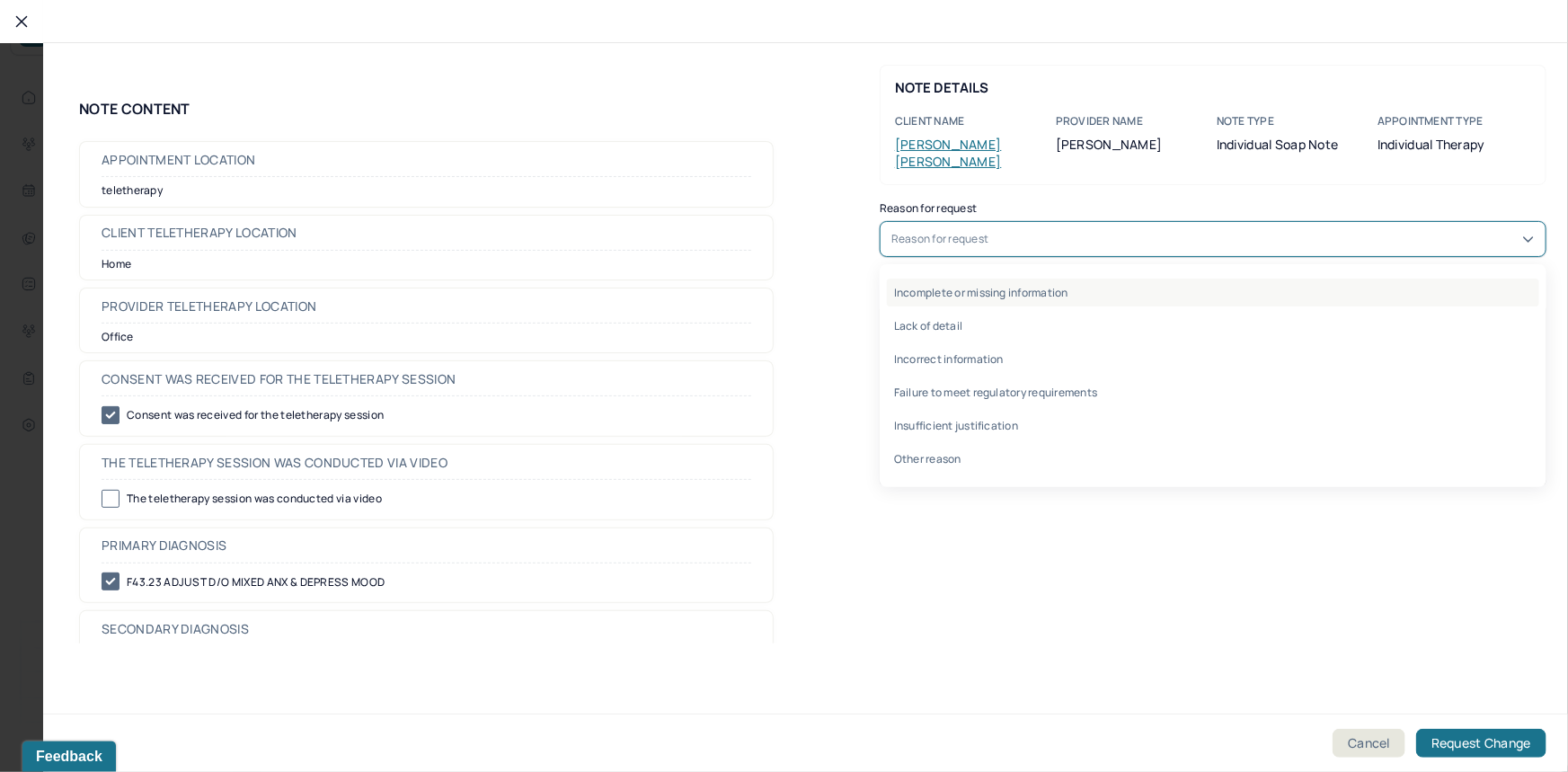 click on "Incomplete or missing information" at bounding box center (1213, 292) 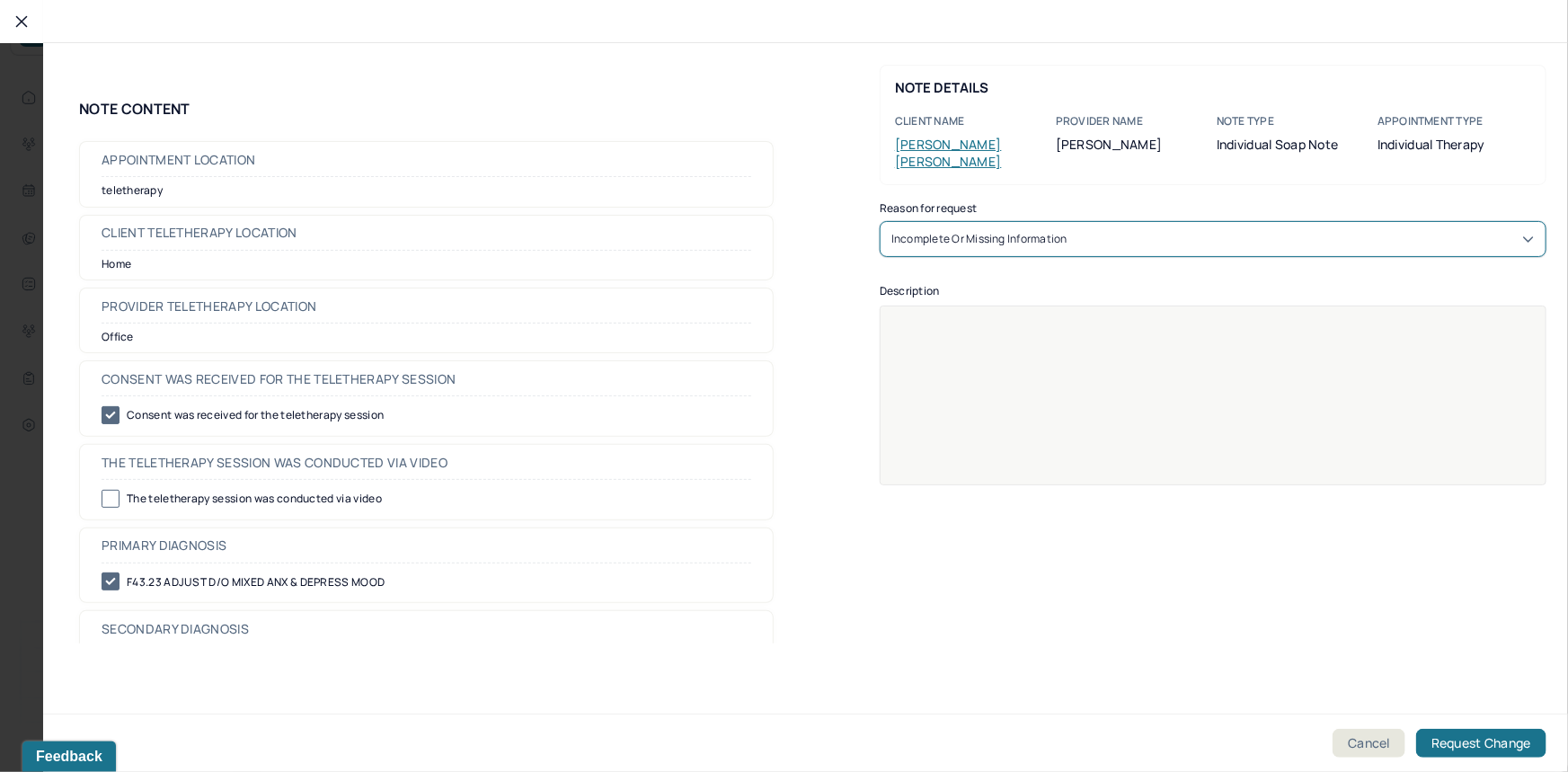 click at bounding box center [1213, 407] 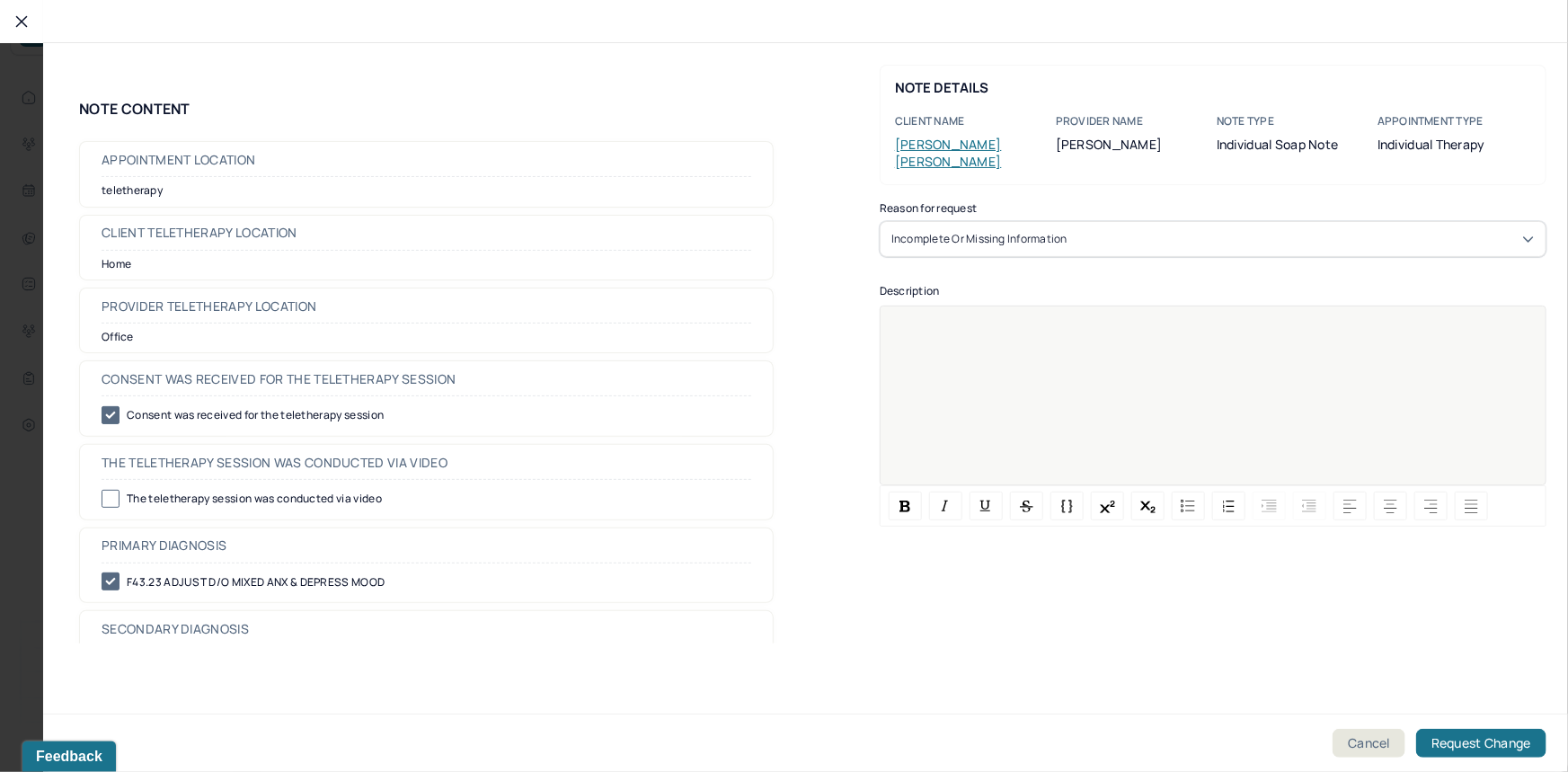 paste 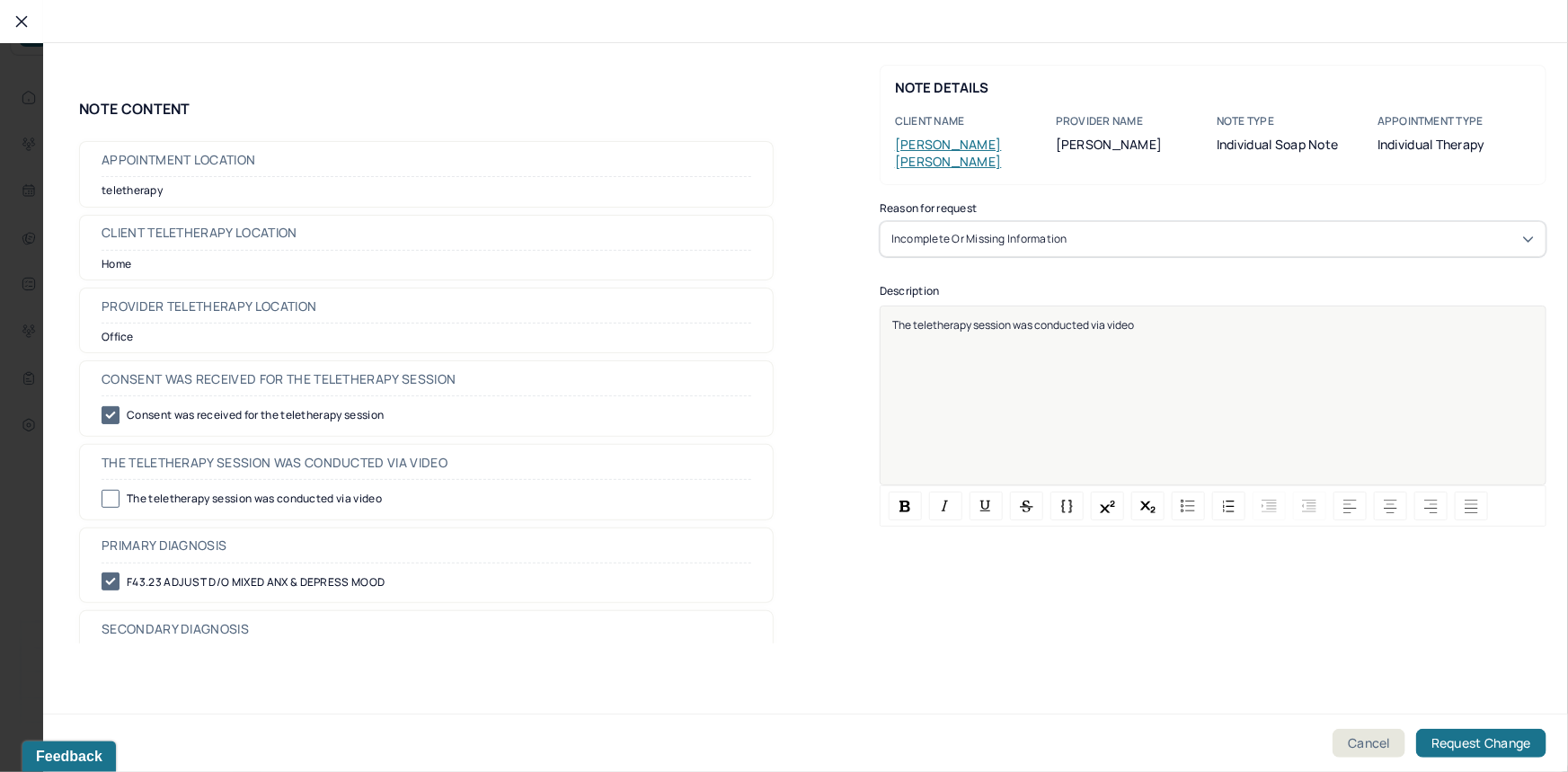 click on "The teletherapy session was conducted via video" at bounding box center (1013, 324) 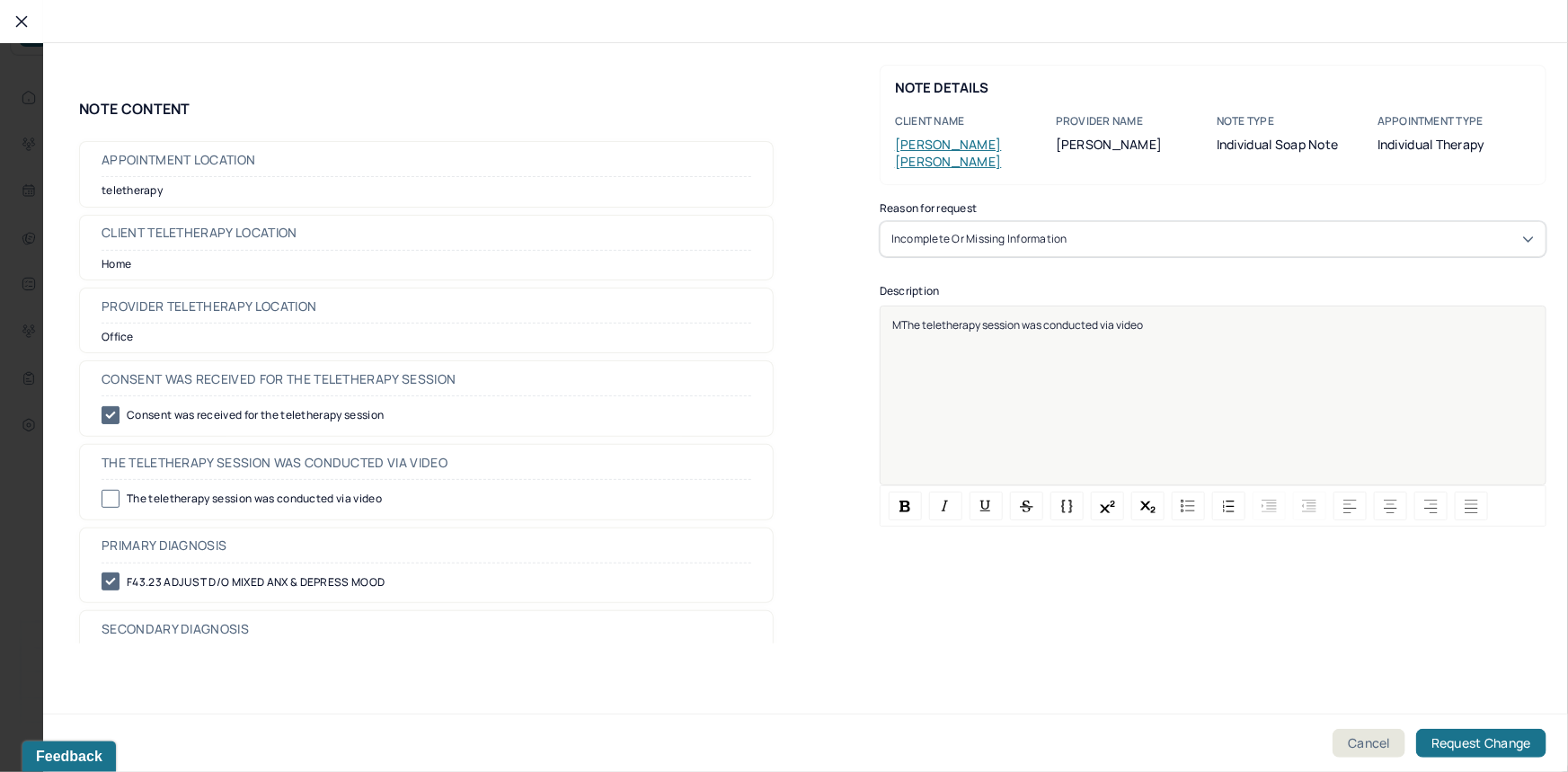 type 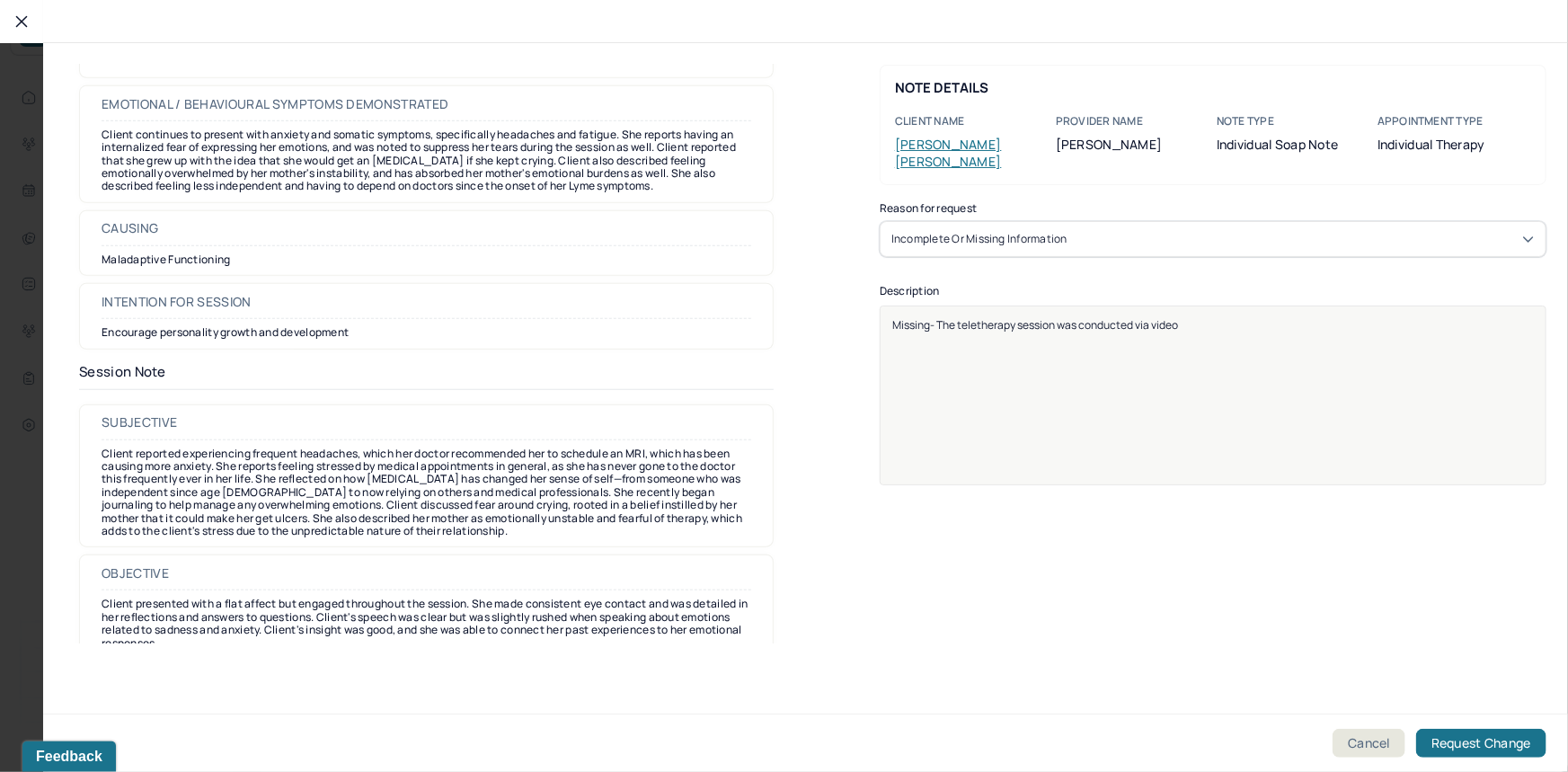 scroll, scrollTop: 675, scrollLeft: 0, axis: vertical 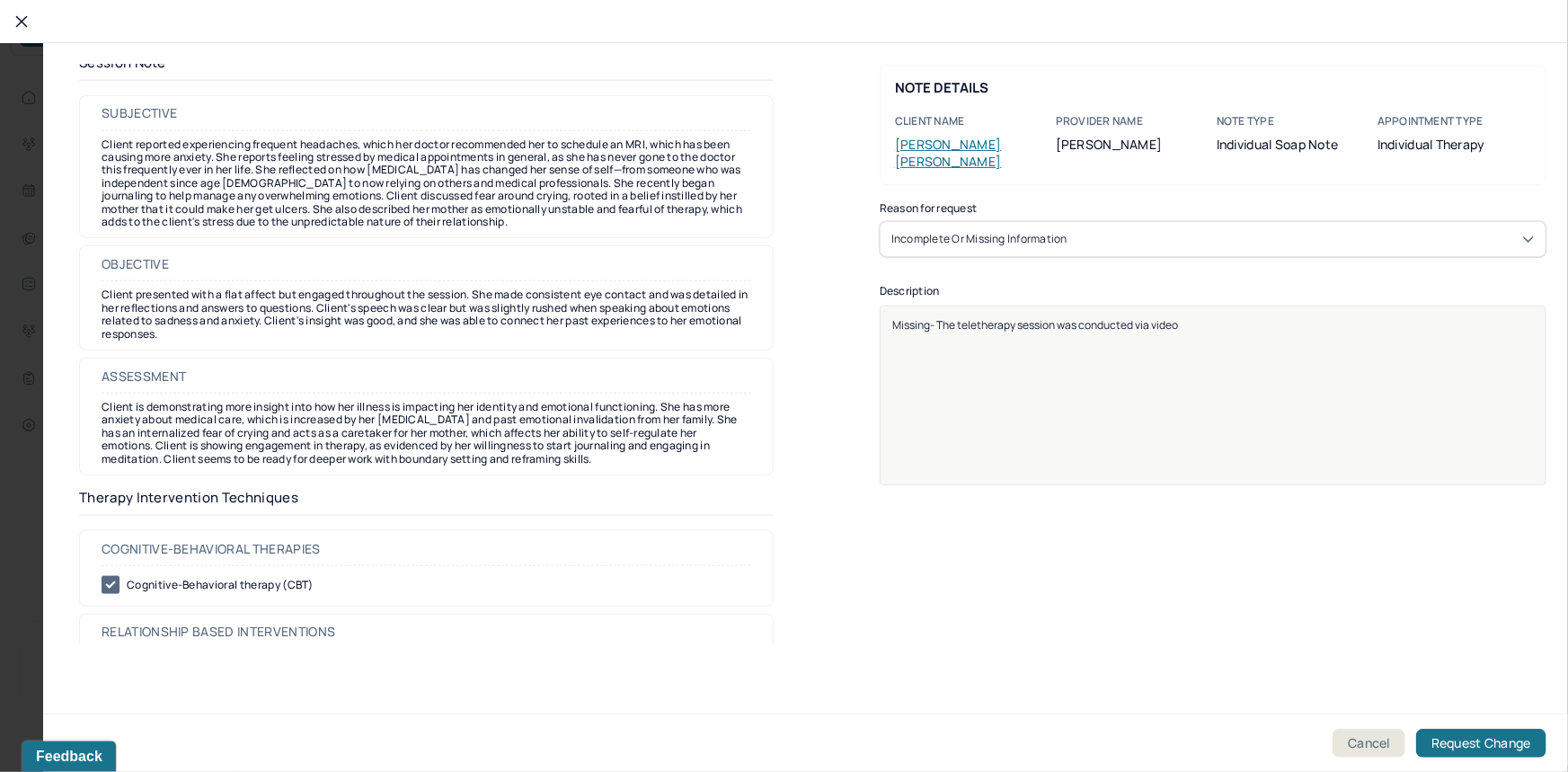 click on "Missing- The teletherapy session was conducted via video" at bounding box center (1213, 407) 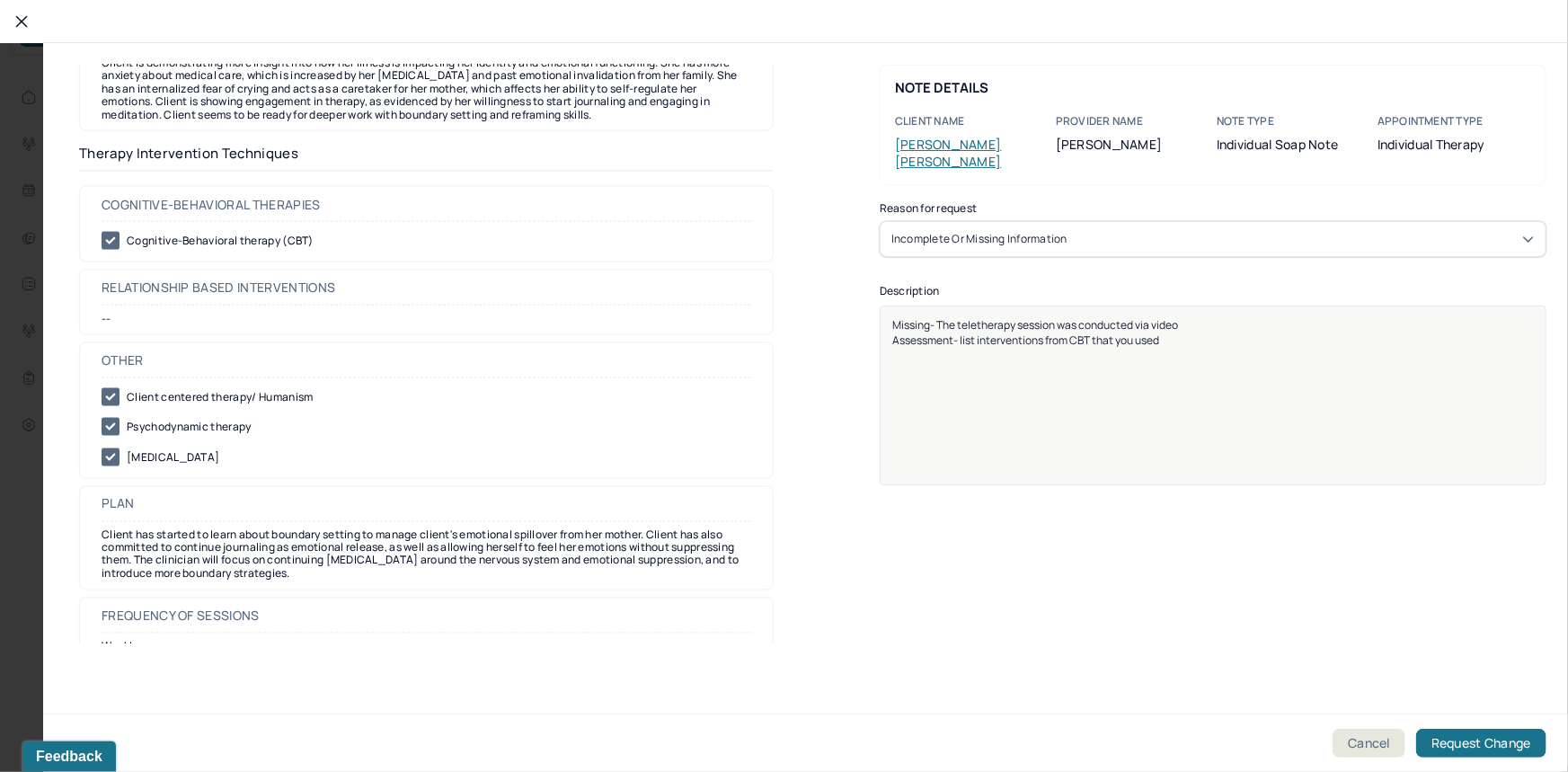 scroll, scrollTop: 1338, scrollLeft: 0, axis: vertical 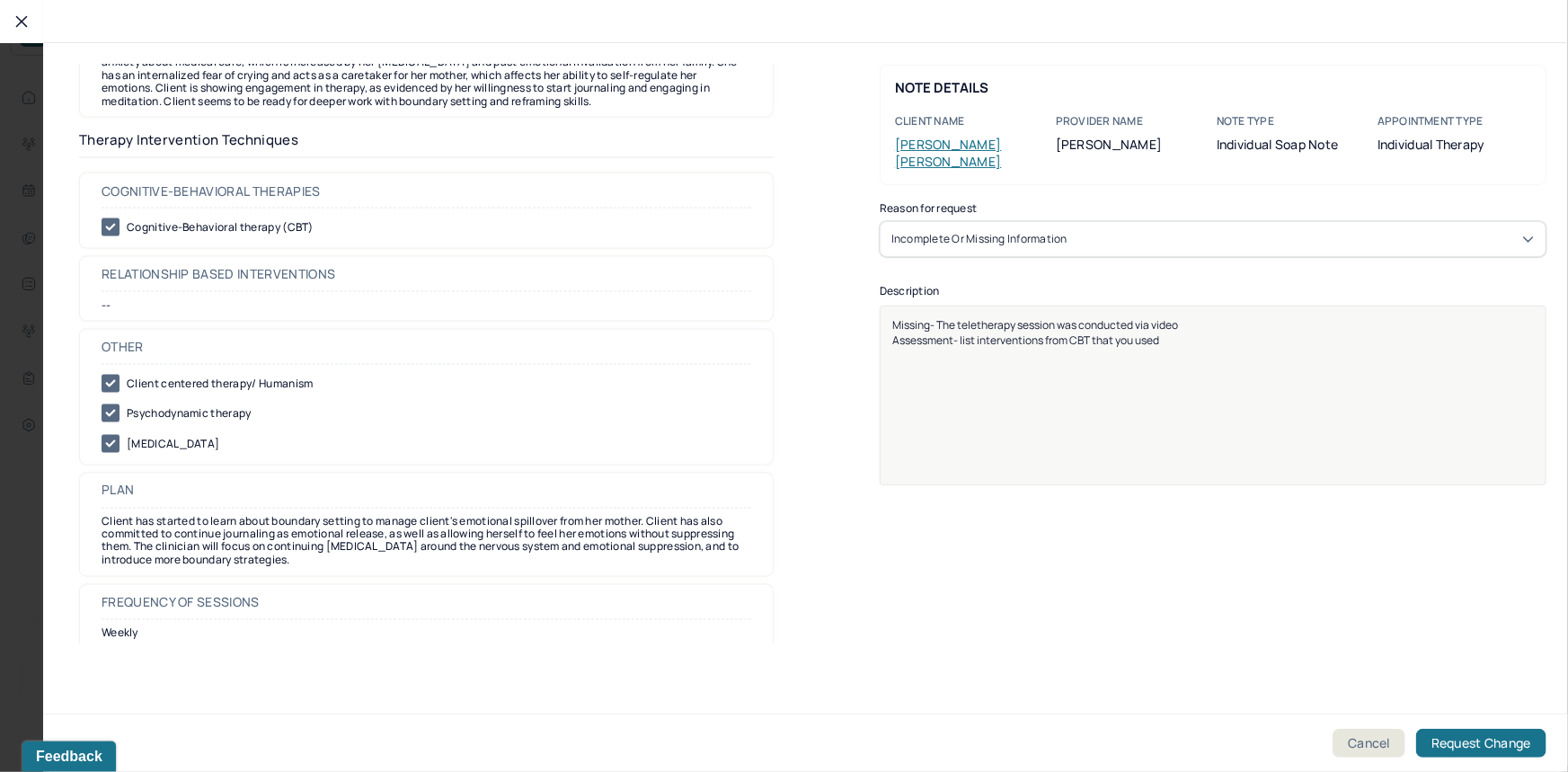 click on "Assessment- list interventions from CBT that you used" at bounding box center (1025, 340) 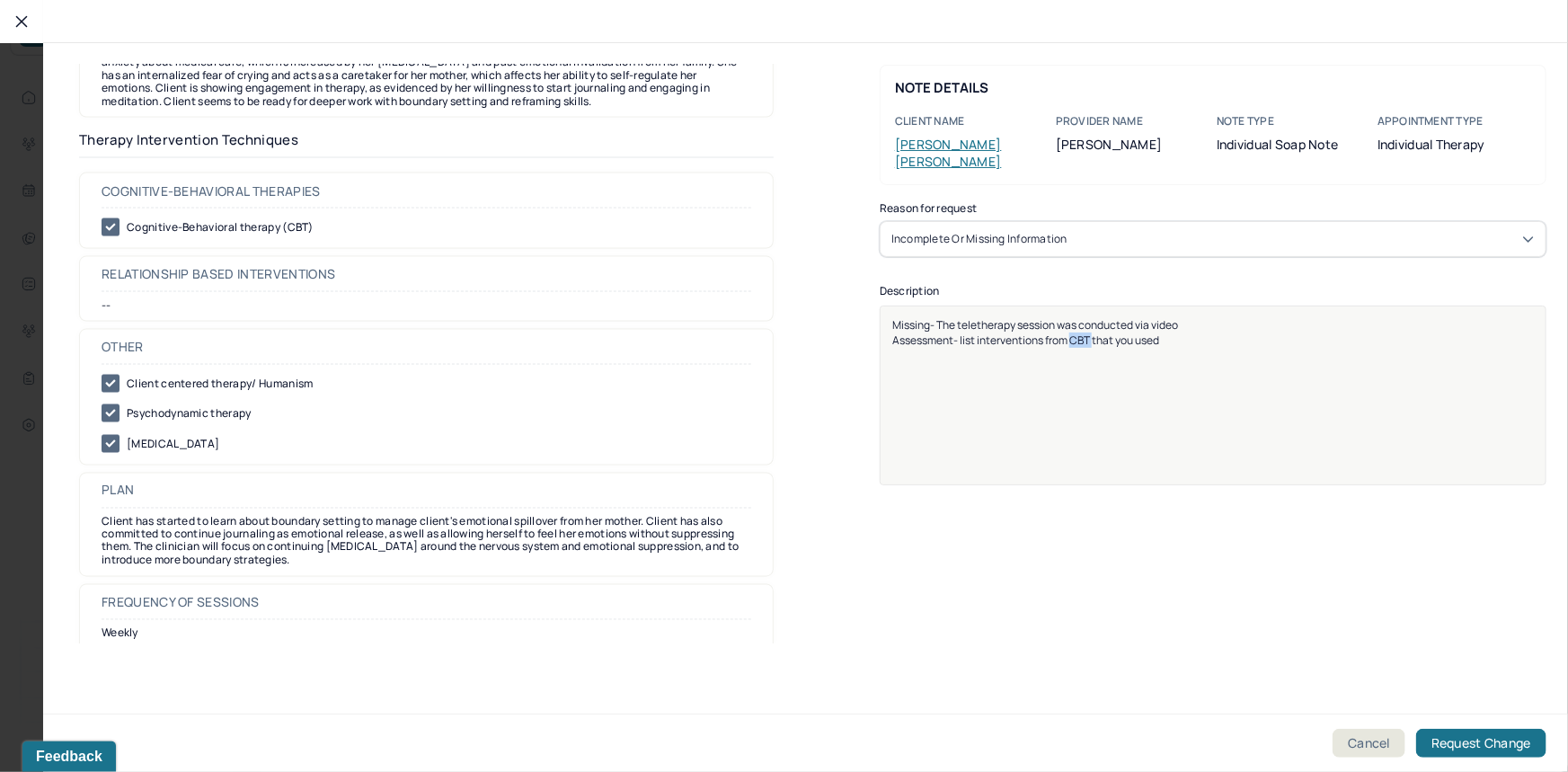 click on "Assessment- list interventions from CBT that you used" at bounding box center [1025, 340] 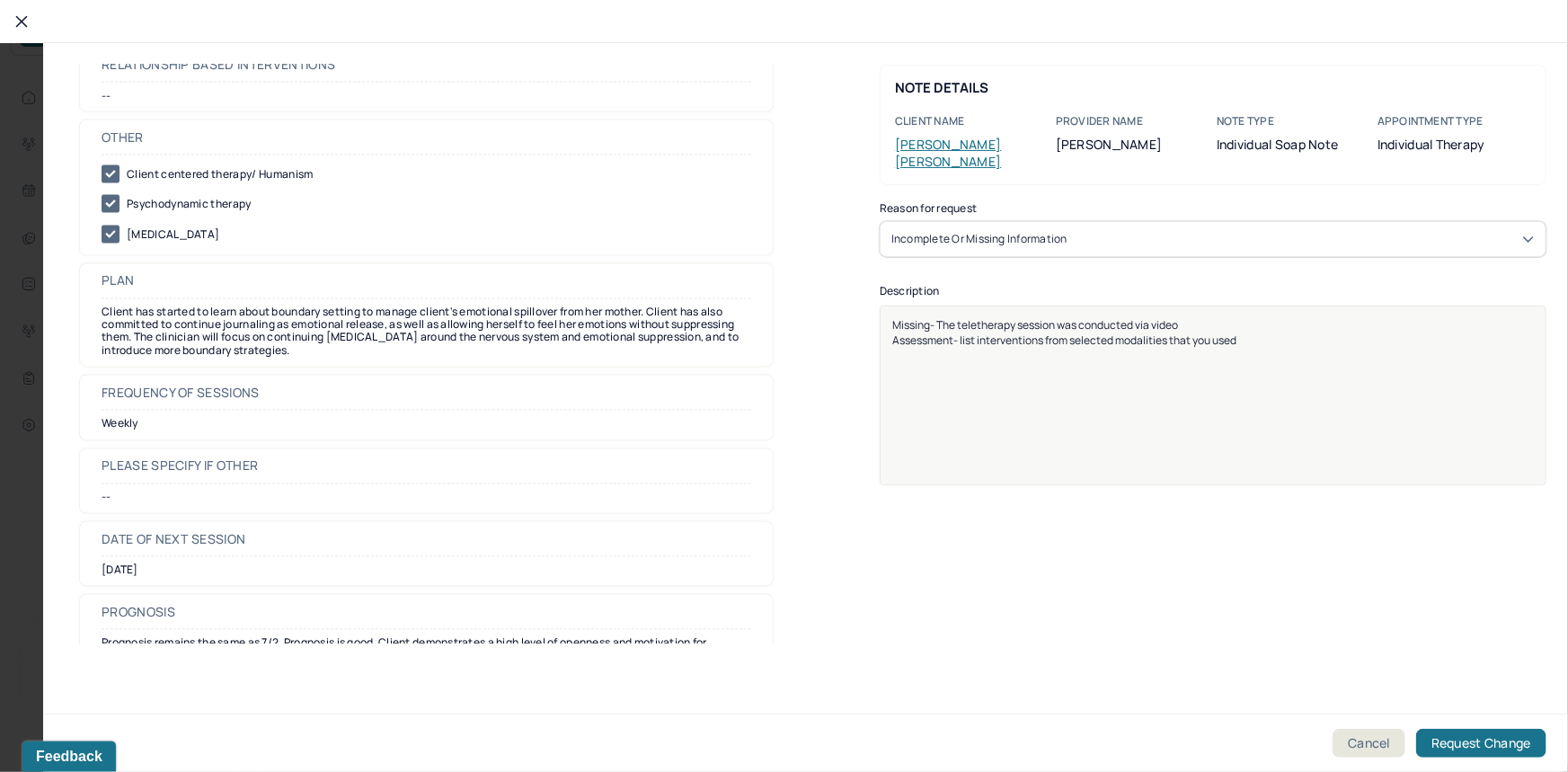 scroll, scrollTop: 1565, scrollLeft: 0, axis: vertical 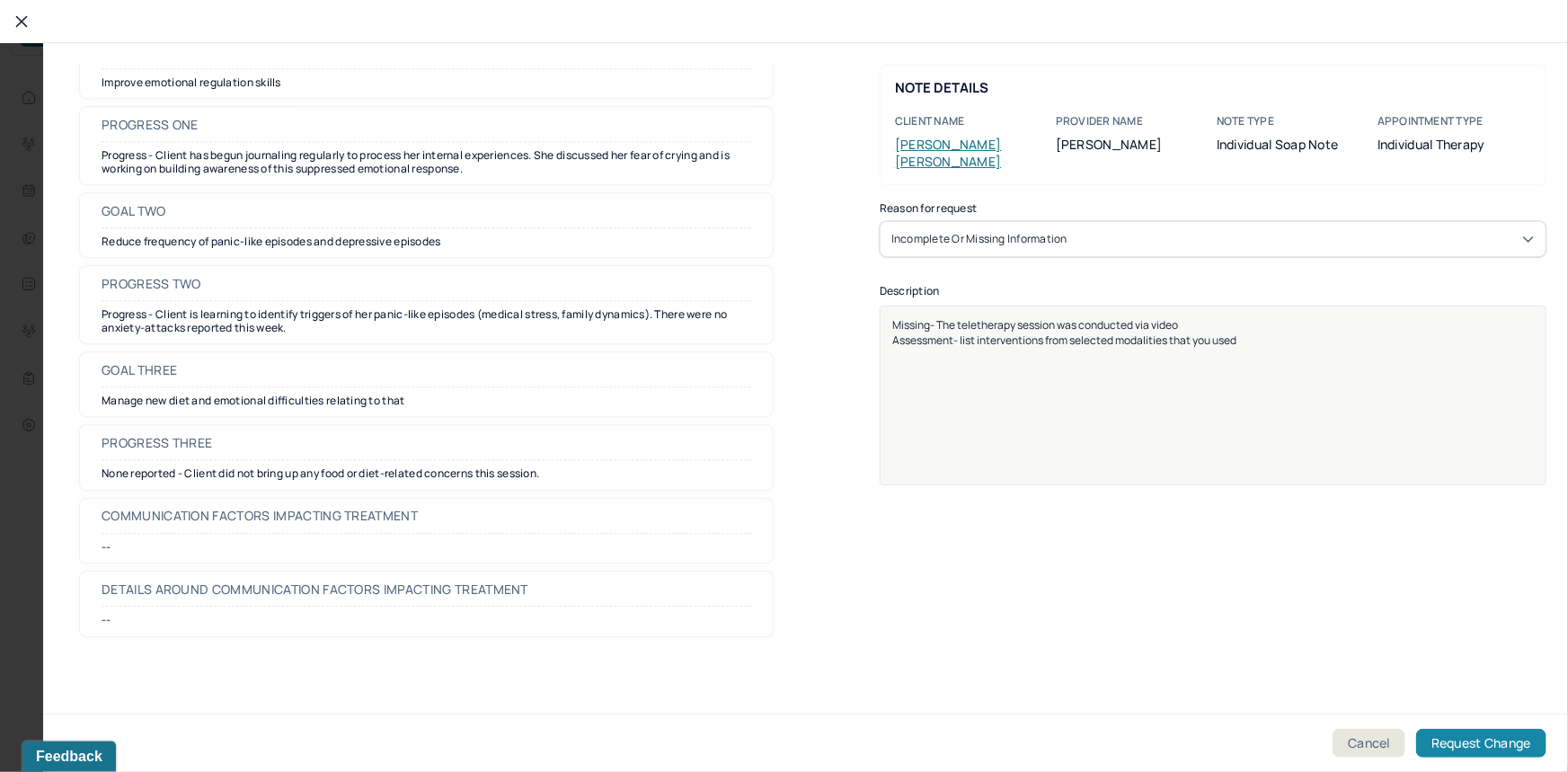 click on "Request Change" at bounding box center [1481, 743] 